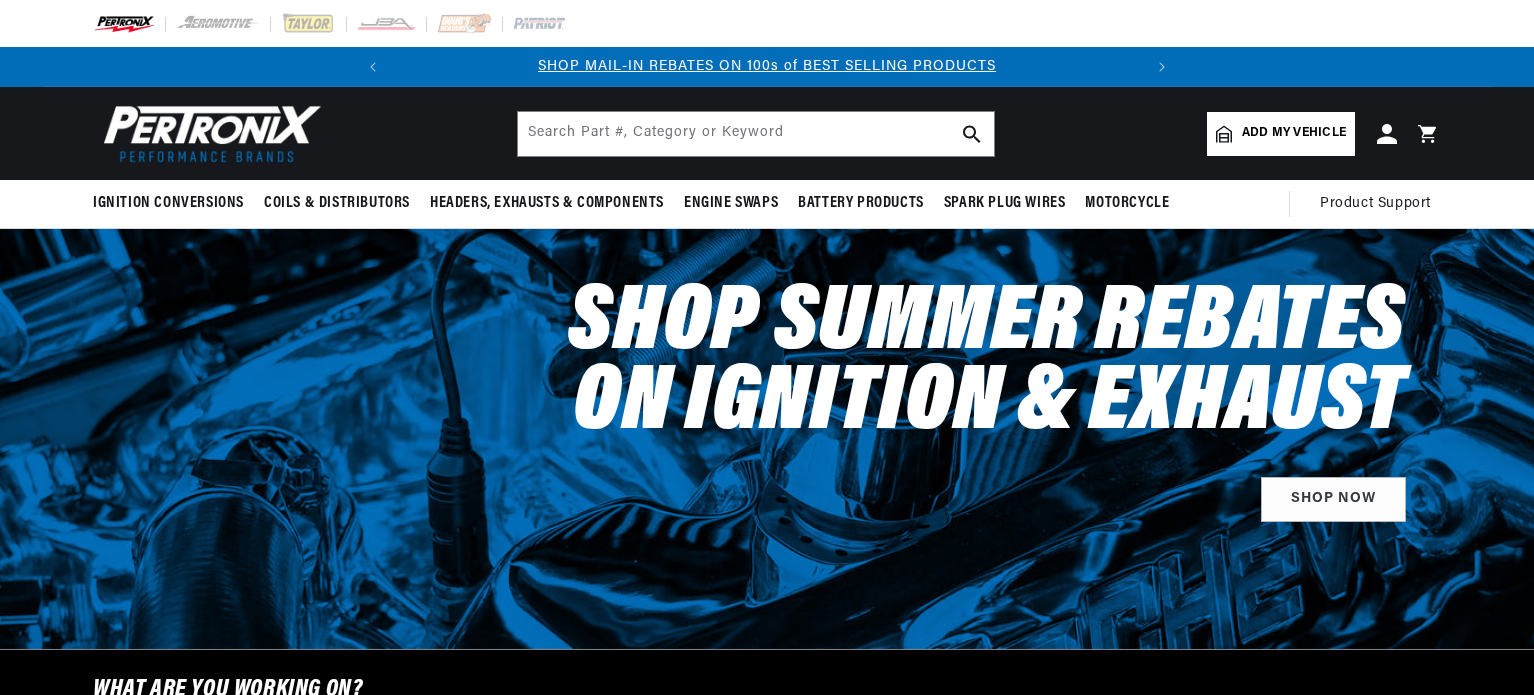 scroll, scrollTop: 0, scrollLeft: 0, axis: both 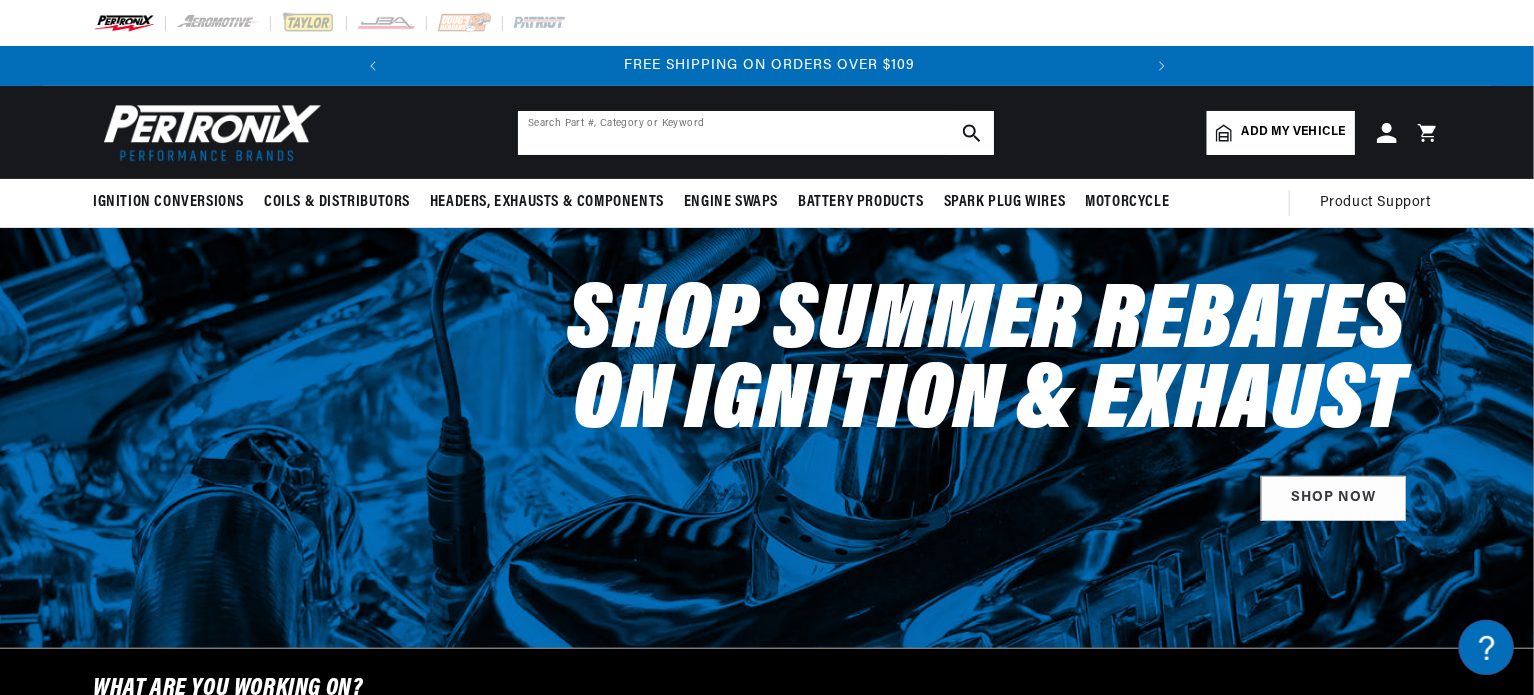 click at bounding box center (756, 133) 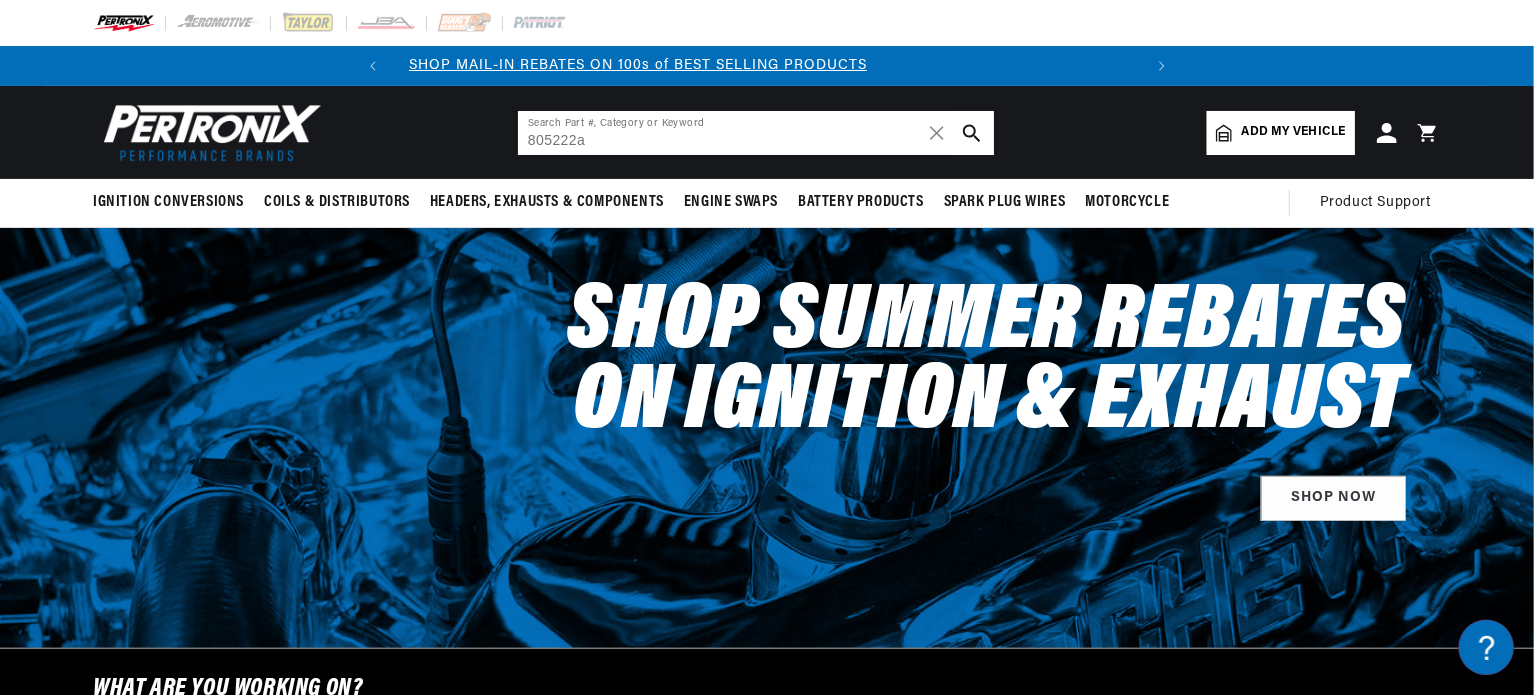 type on "805222a" 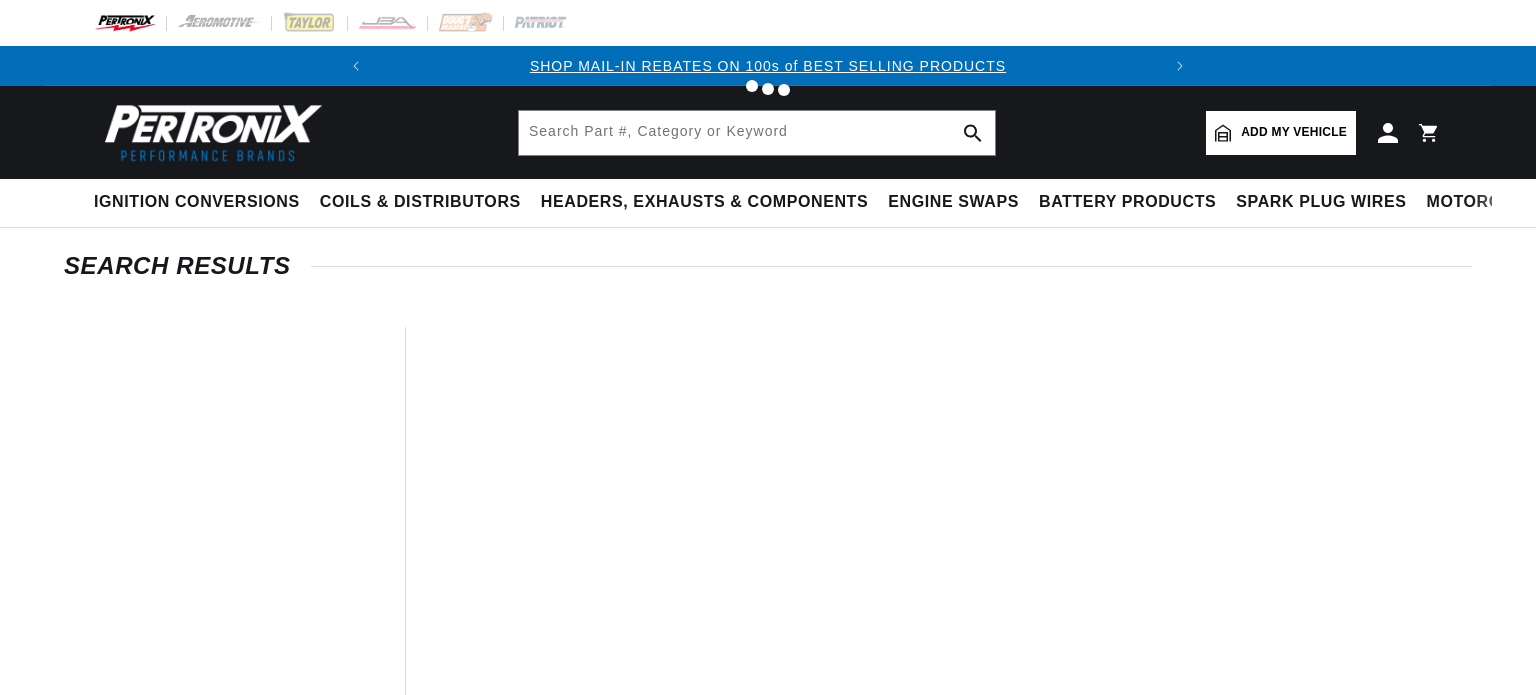 type on "805222a" 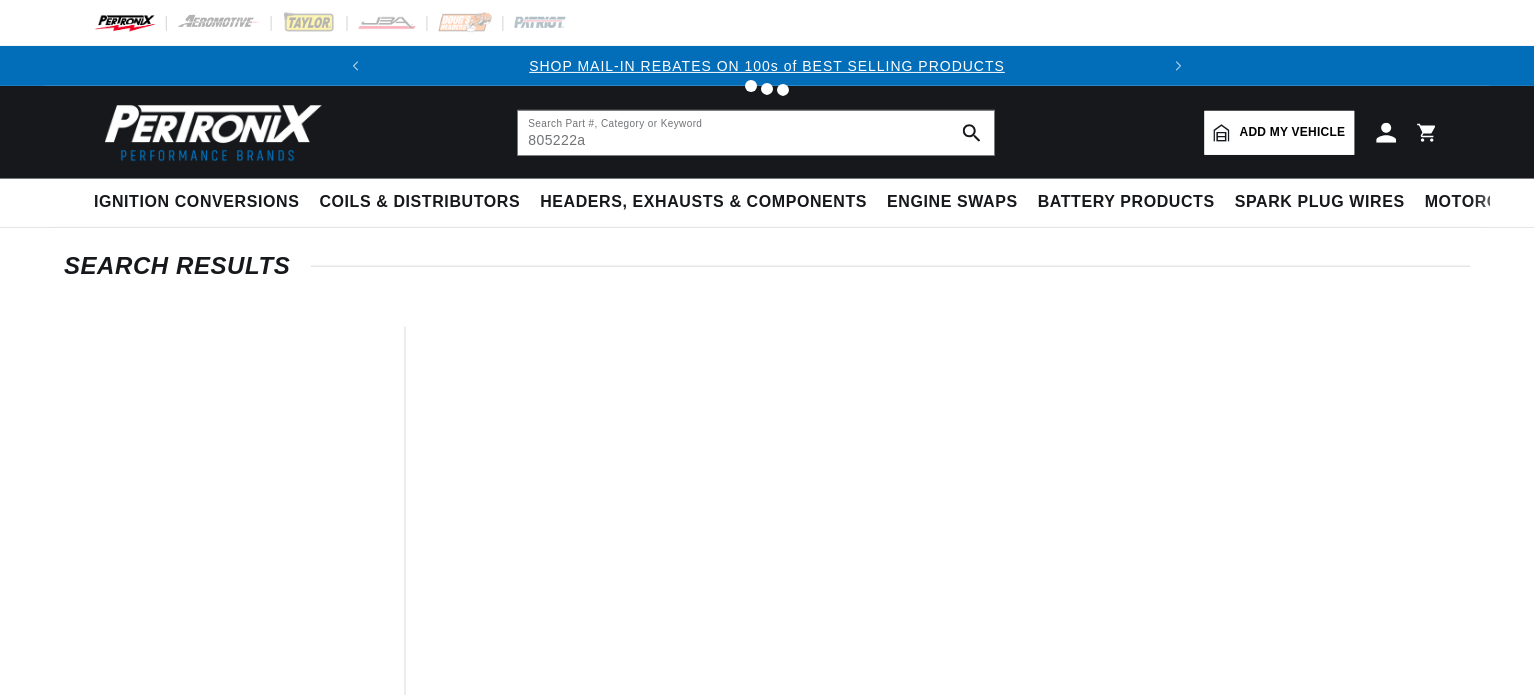 scroll, scrollTop: 0, scrollLeft: 0, axis: both 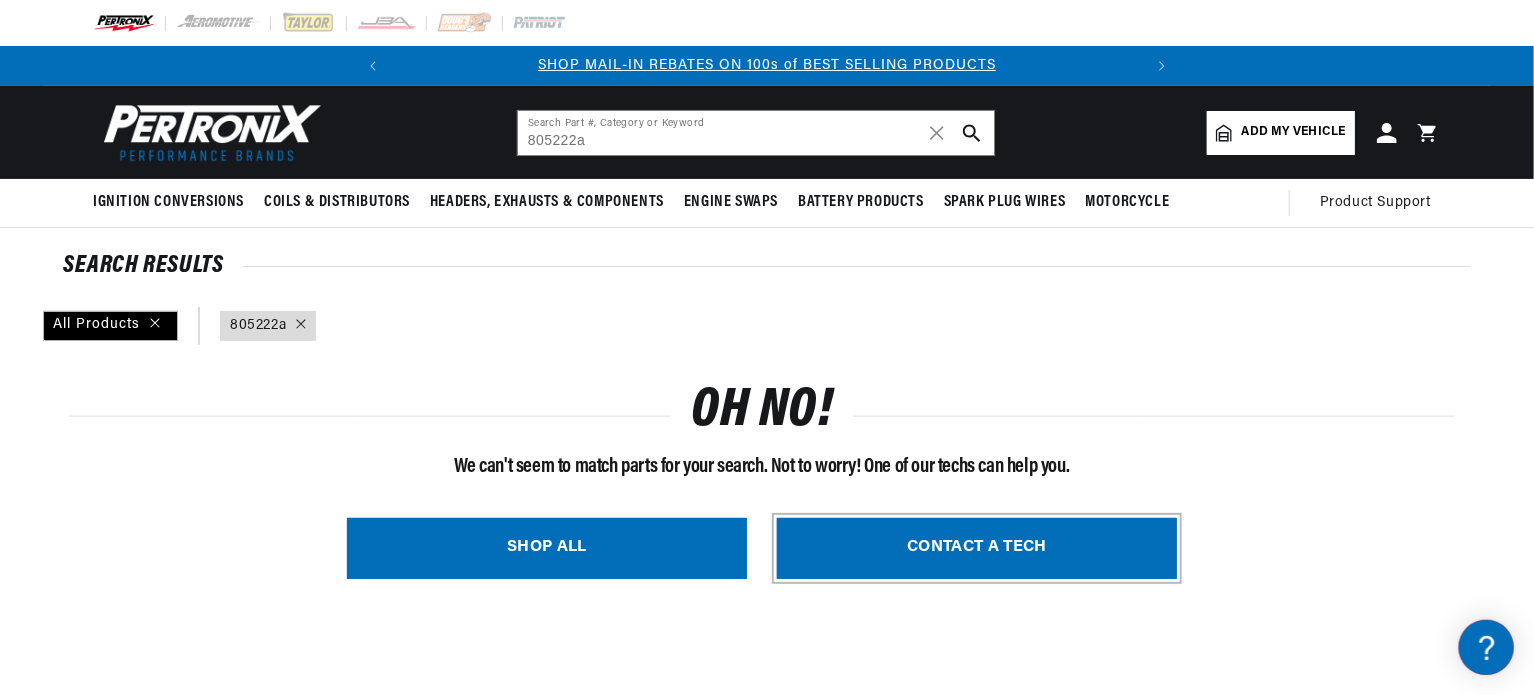 click on "CONTACT A TECH" at bounding box center [977, 548] 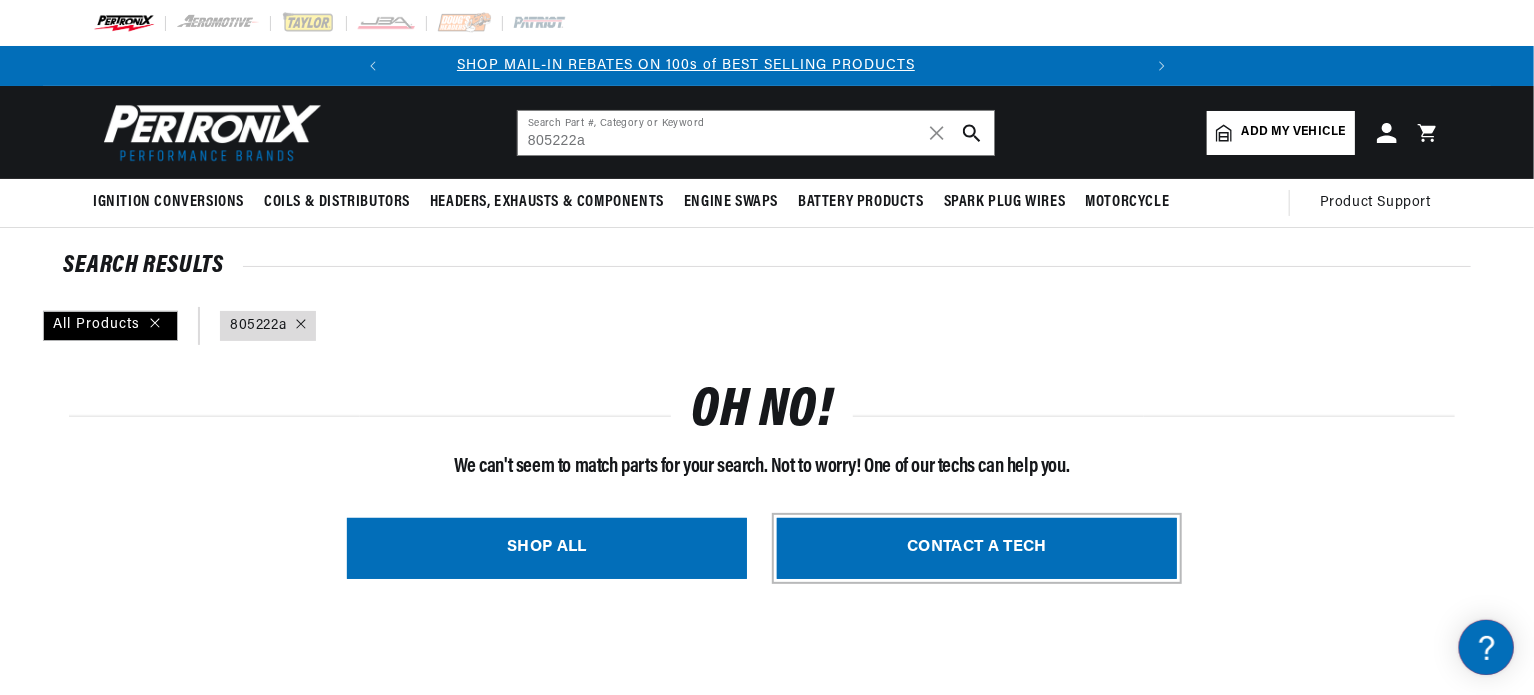 scroll, scrollTop: 0, scrollLeft: 562, axis: horizontal 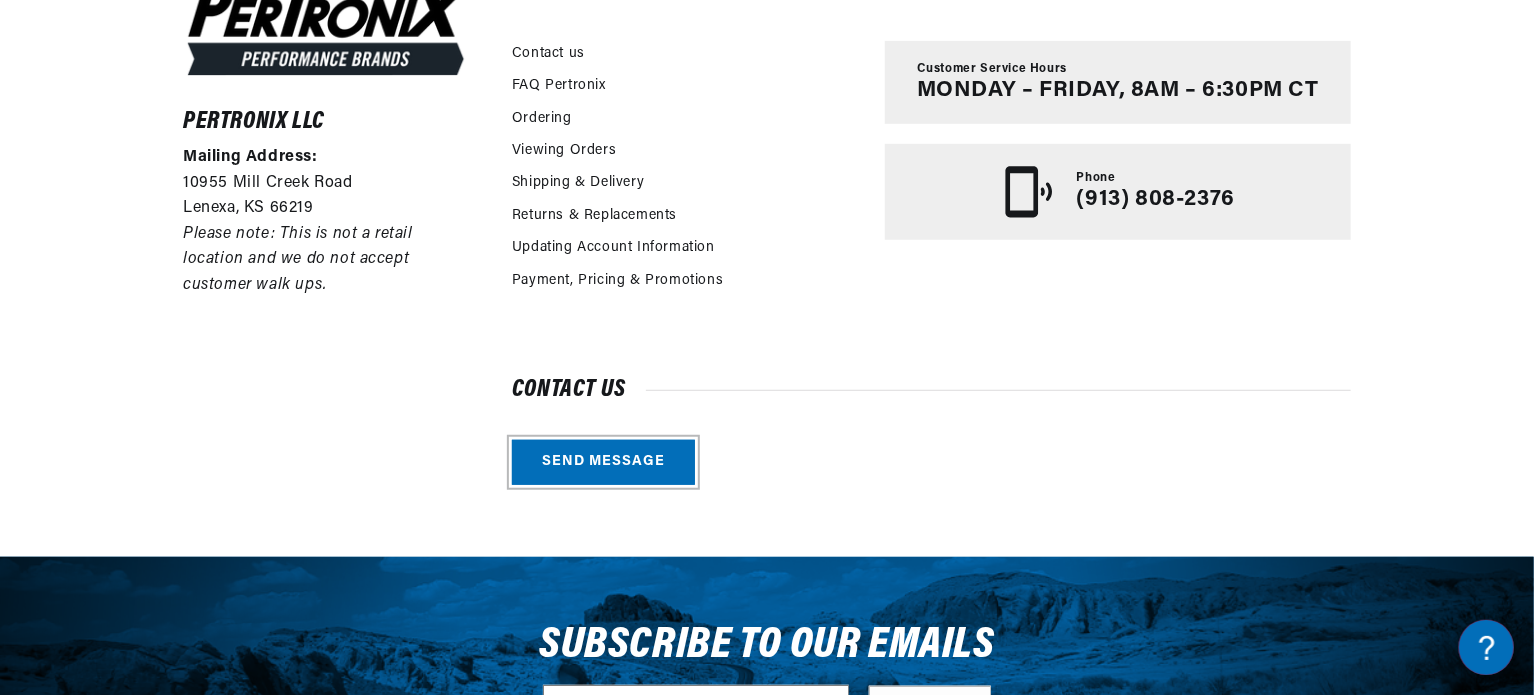 click on "Send message" at bounding box center [603, 462] 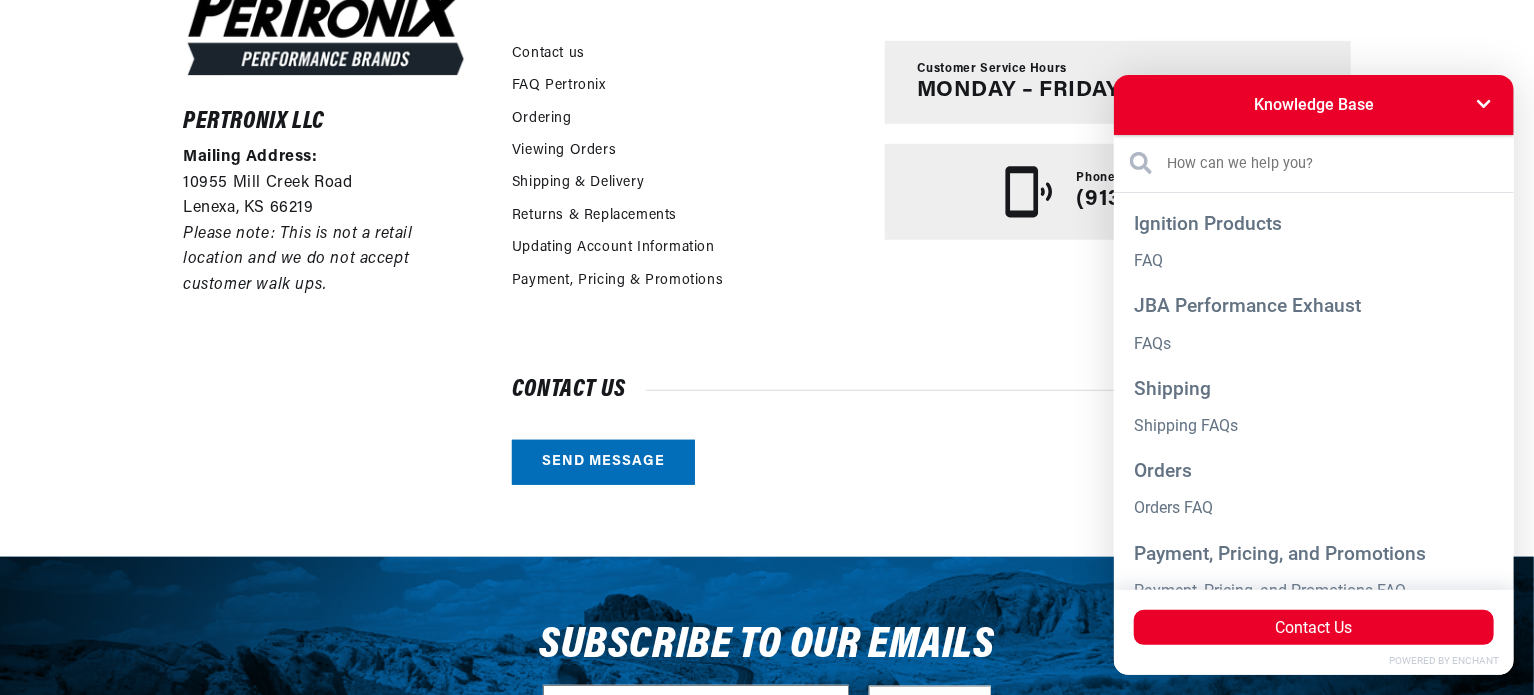 scroll, scrollTop: 0, scrollLeft: 0, axis: both 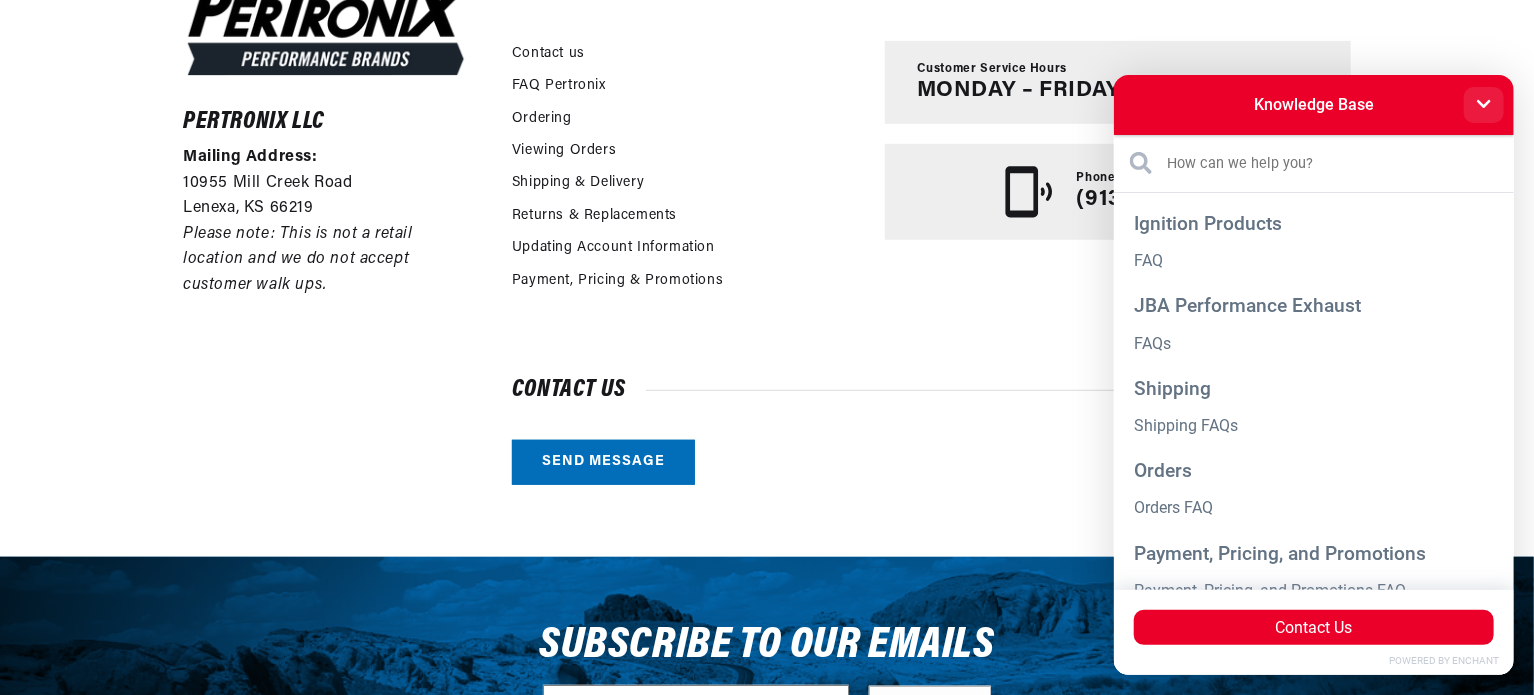 click 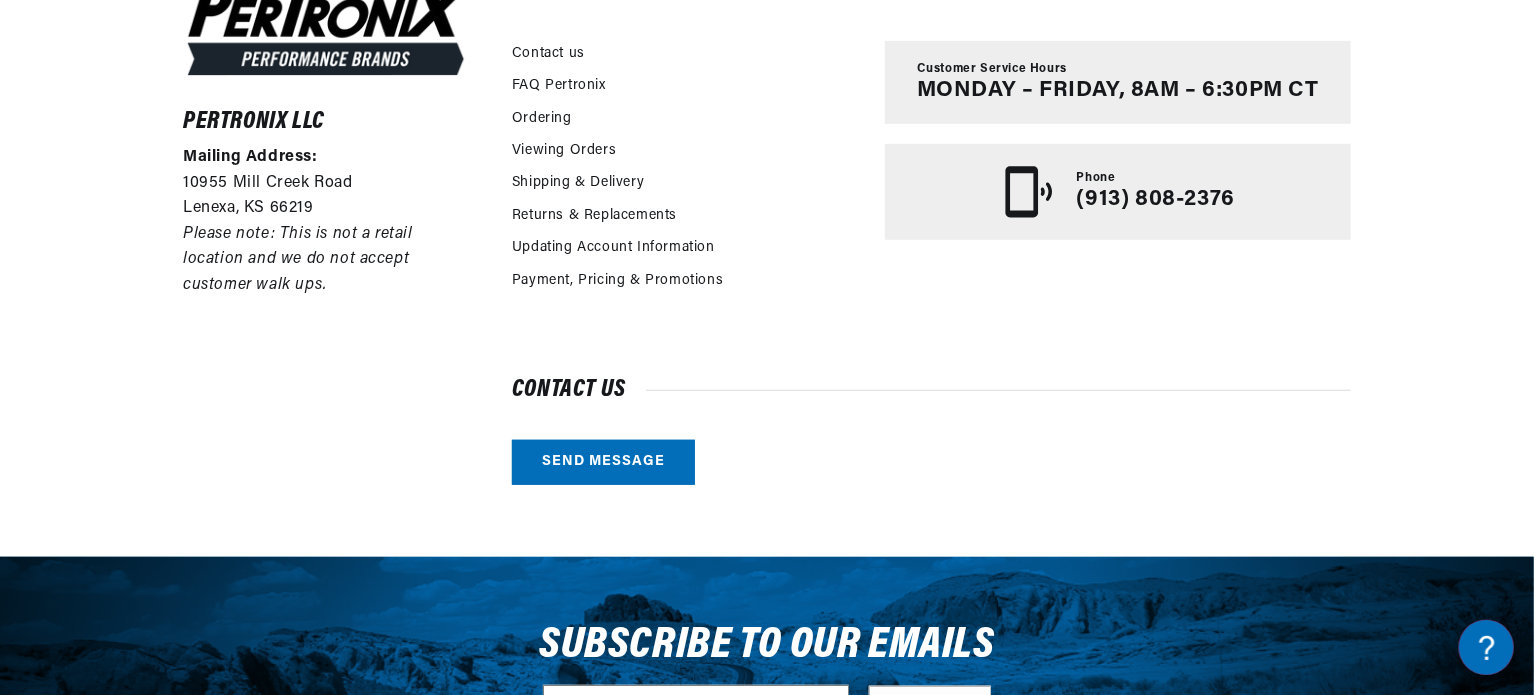 scroll, scrollTop: 0, scrollLeft: 0, axis: both 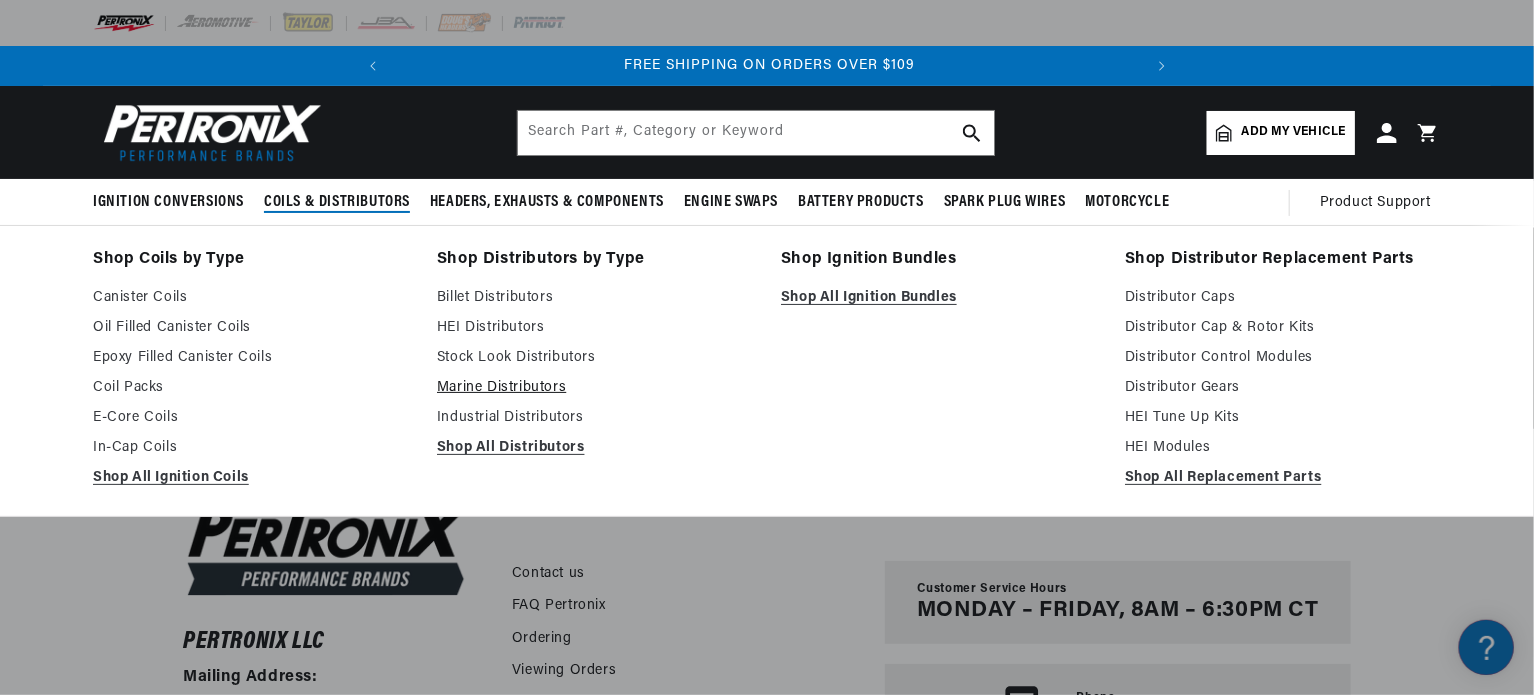 click on "Marine Distributors" at bounding box center (595, 388) 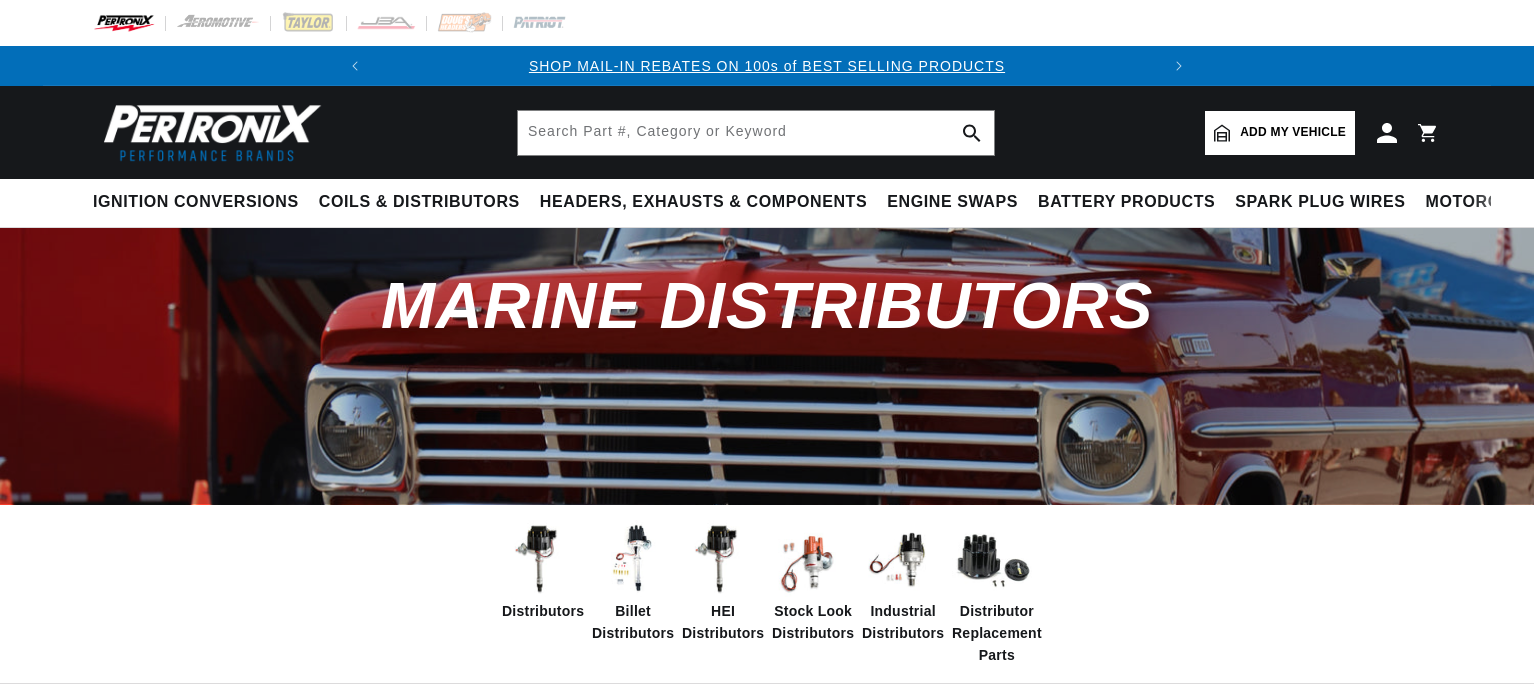 scroll, scrollTop: 0, scrollLeft: 0, axis: both 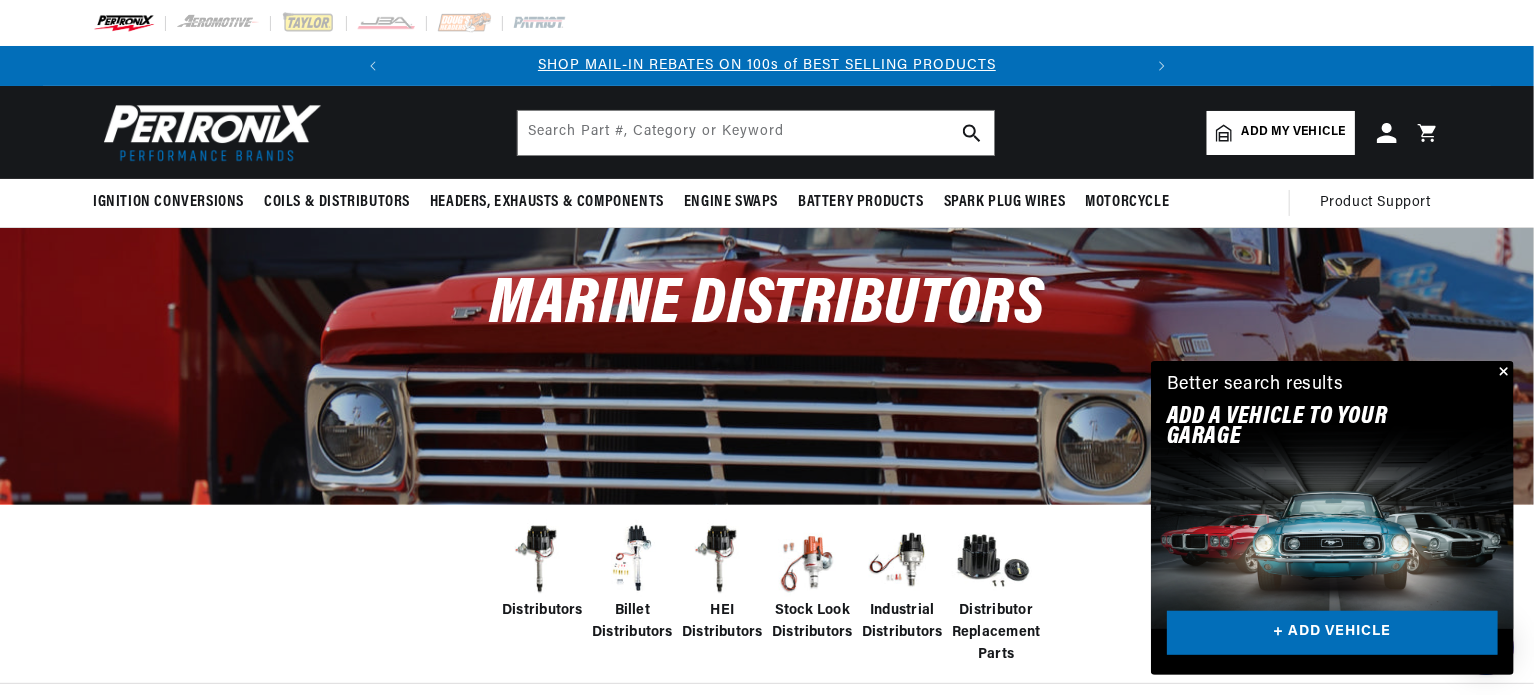 click at bounding box center (1502, 373) 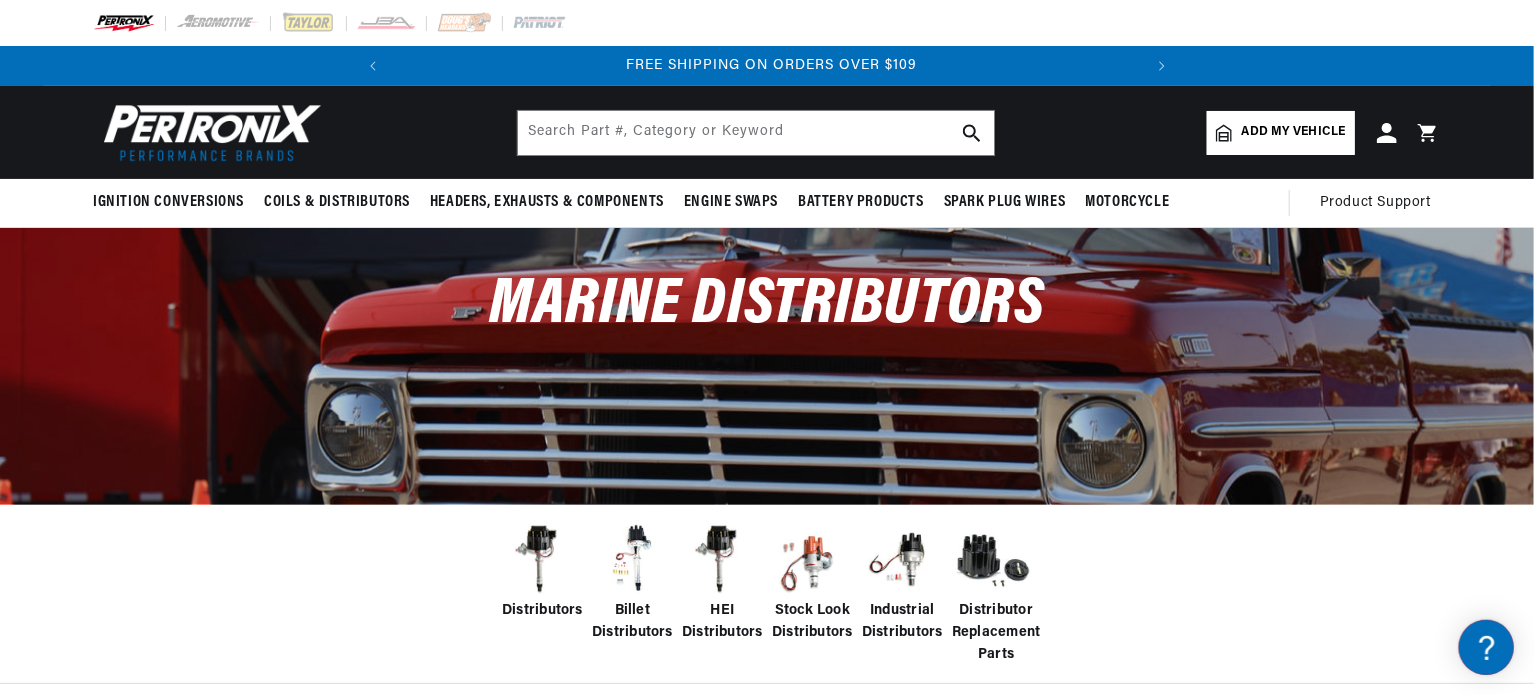 scroll, scrollTop: 0, scrollLeft: 746, axis: horizontal 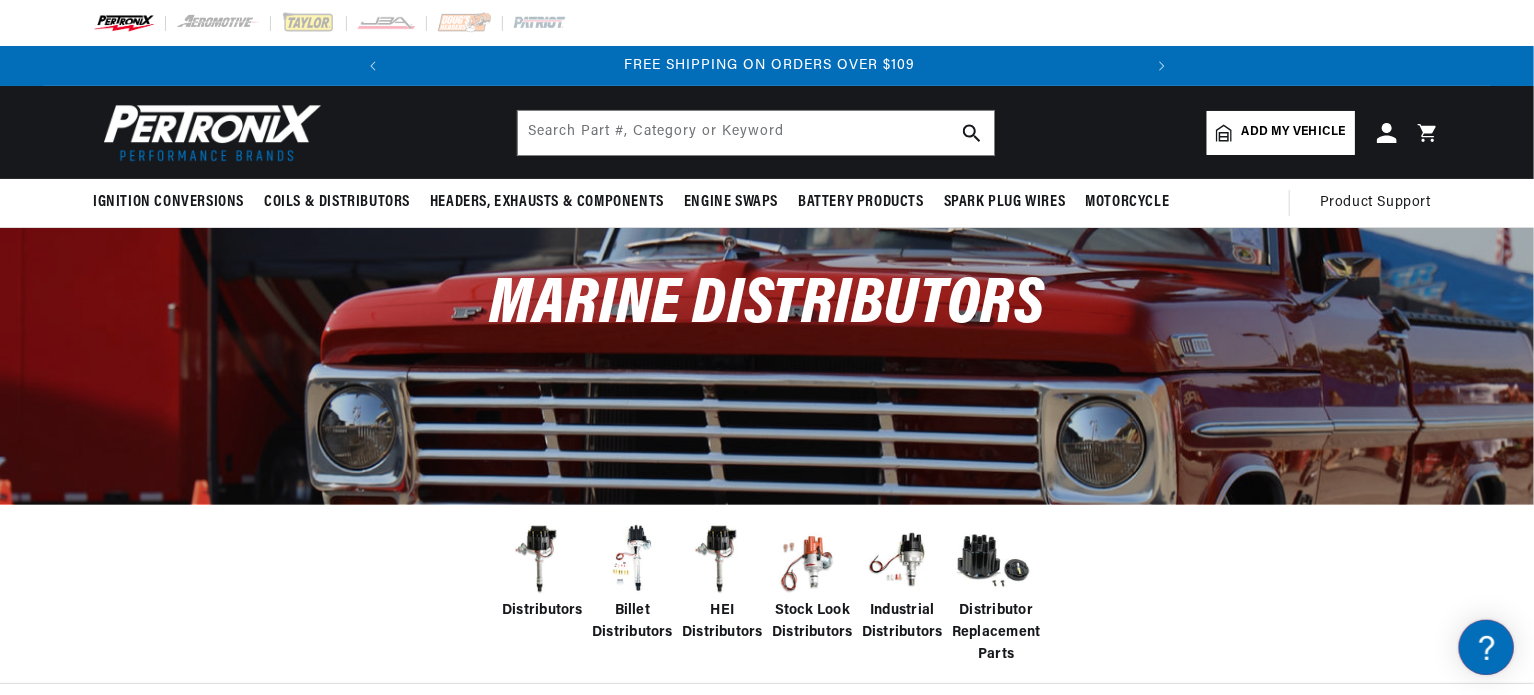 click at bounding box center [542, 560] 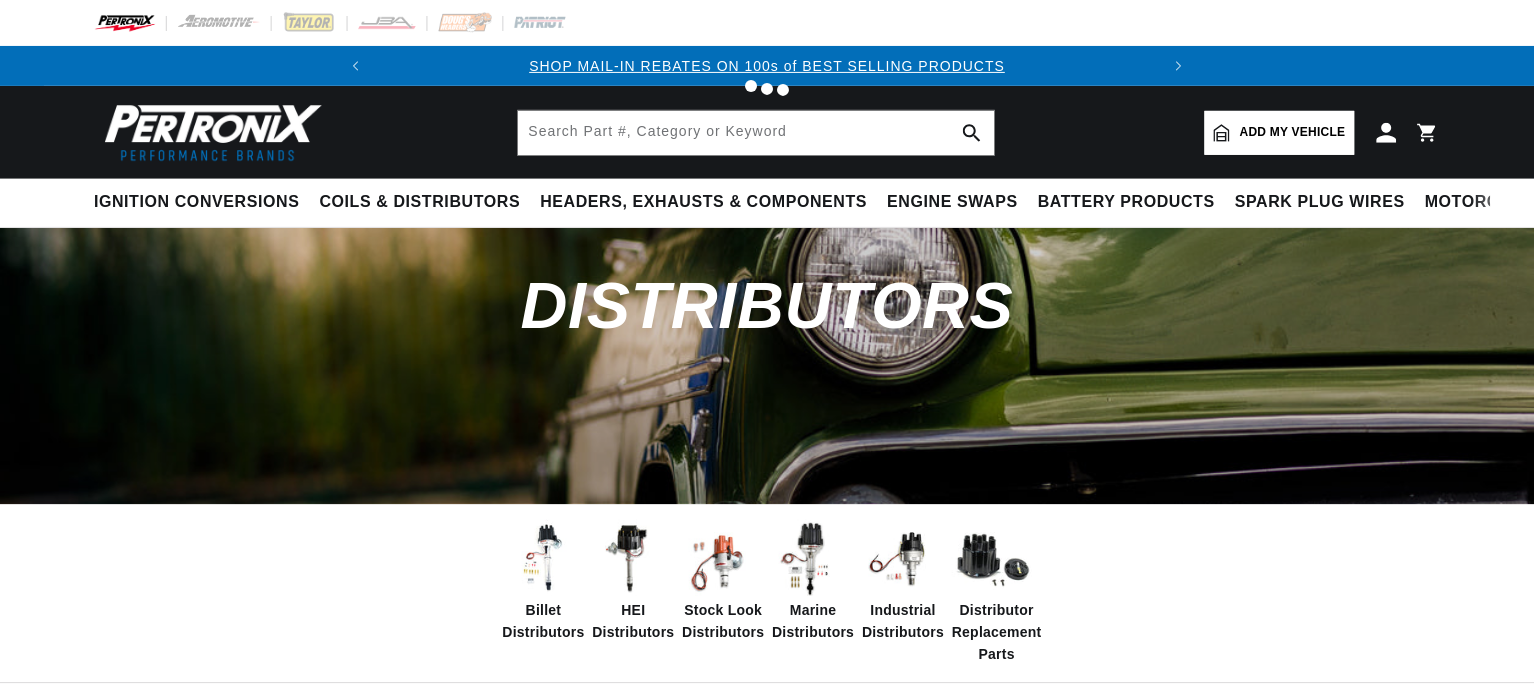 scroll, scrollTop: 0, scrollLeft: 0, axis: both 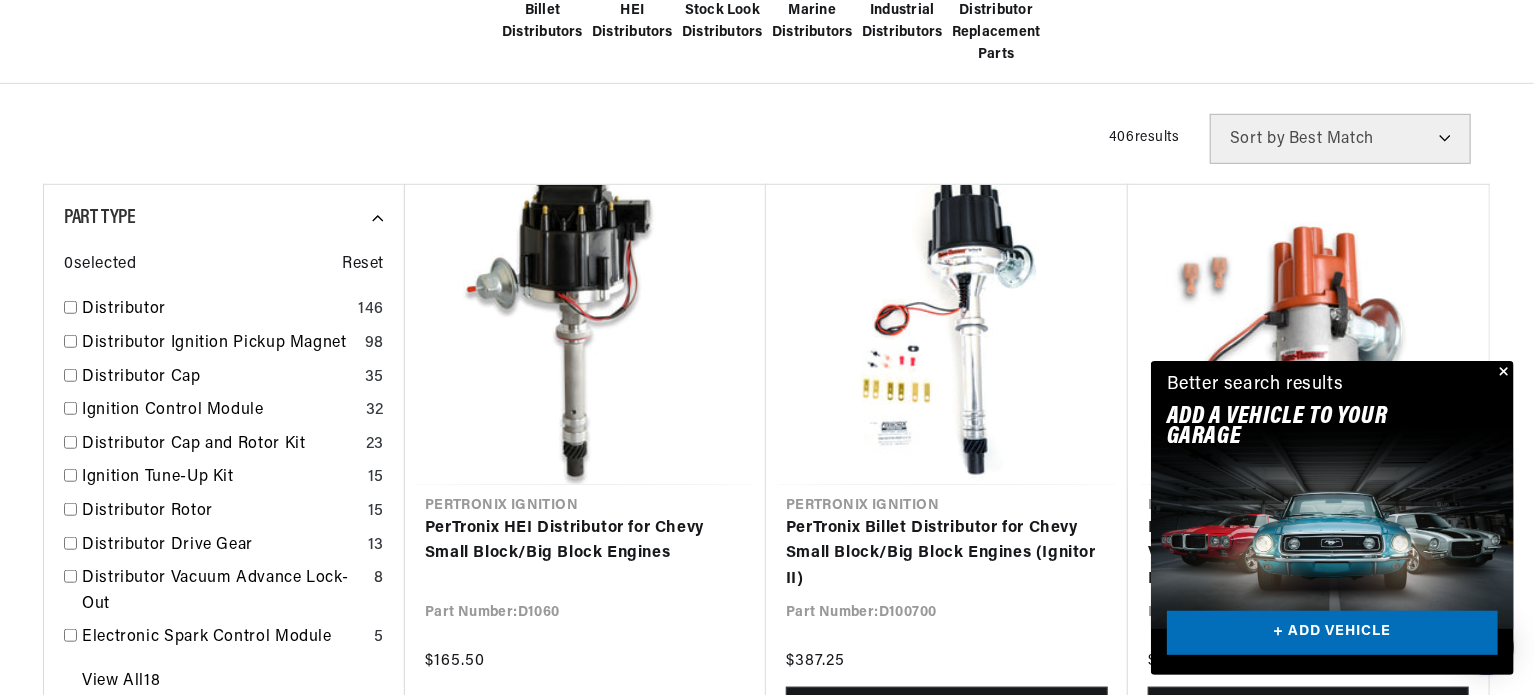 click at bounding box center (1502, 373) 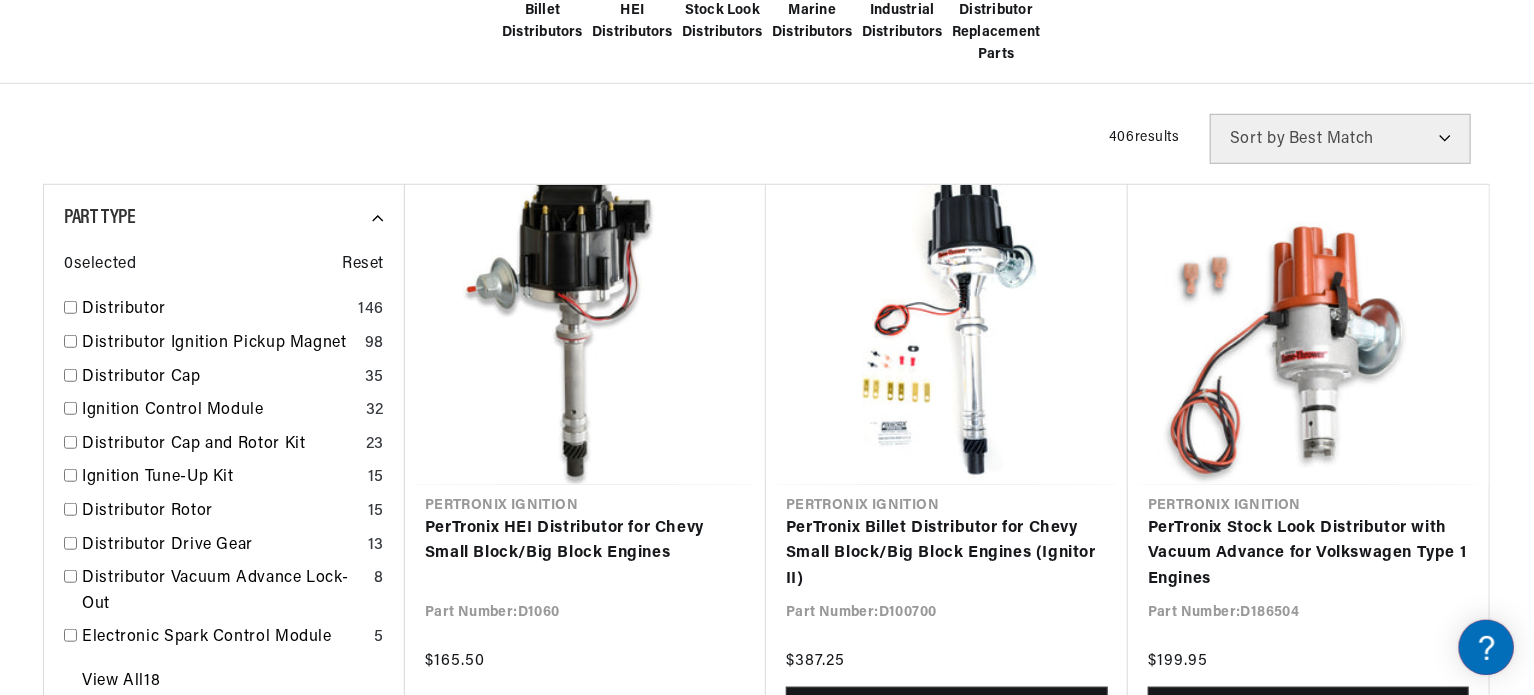 scroll, scrollTop: 0, scrollLeft: 746, axis: horizontal 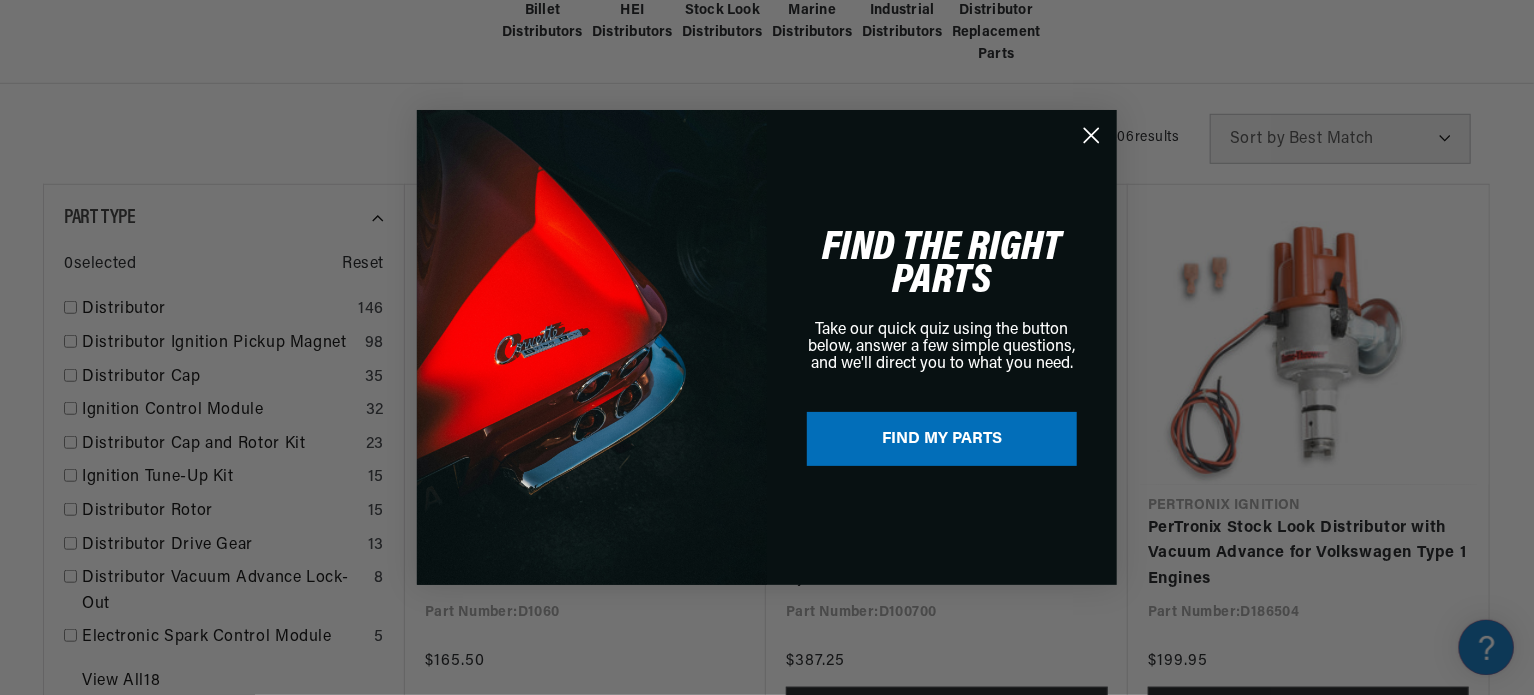 click on "FIND MY PARTS" at bounding box center (942, 439) 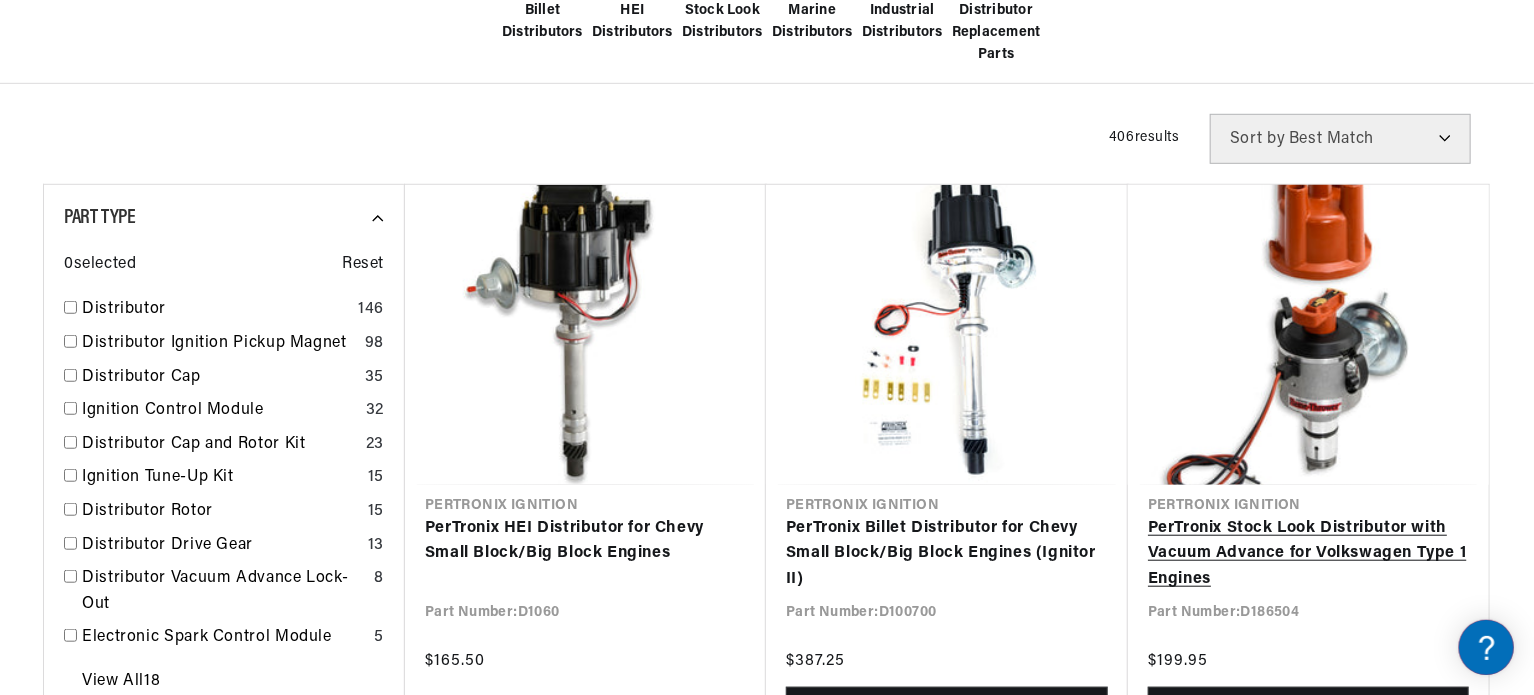 scroll, scrollTop: 640, scrollLeft: 0, axis: vertical 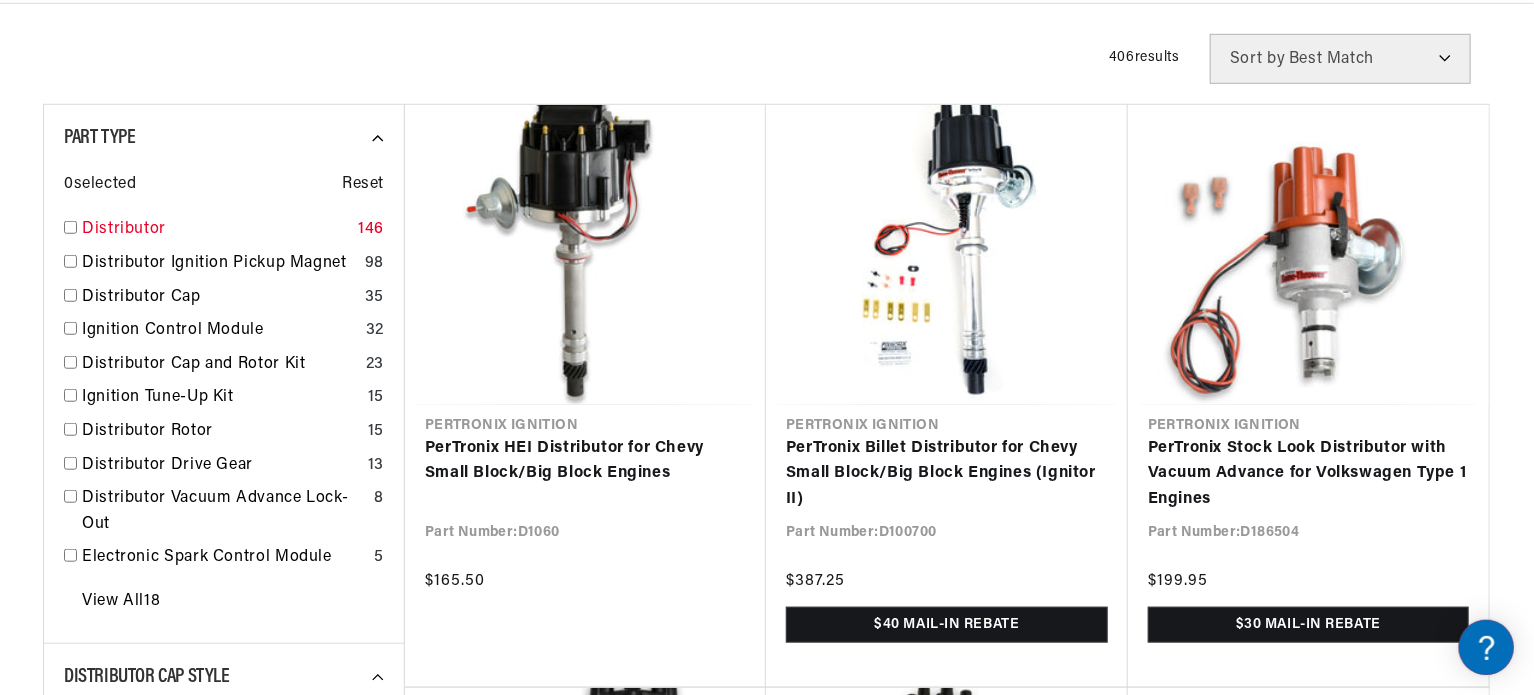 click at bounding box center (70, 227) 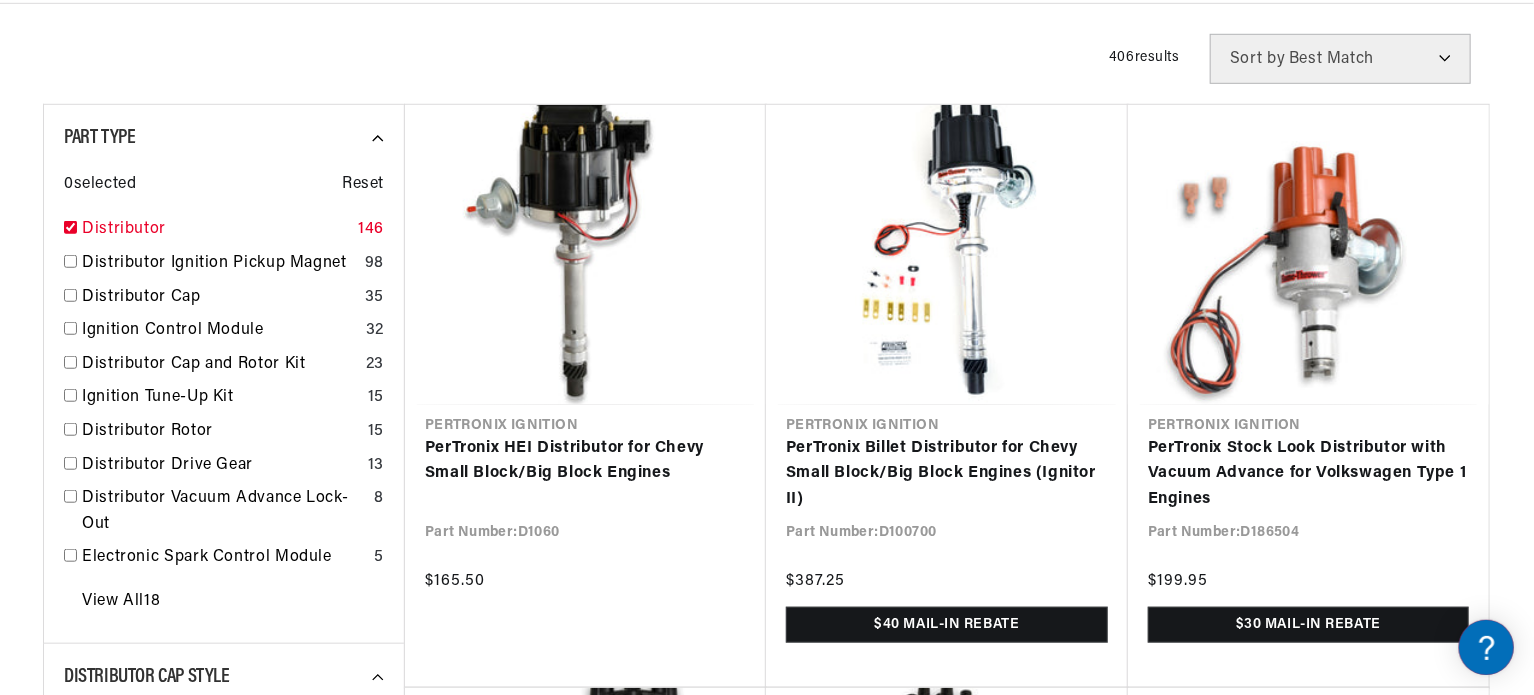 checkbox on "true" 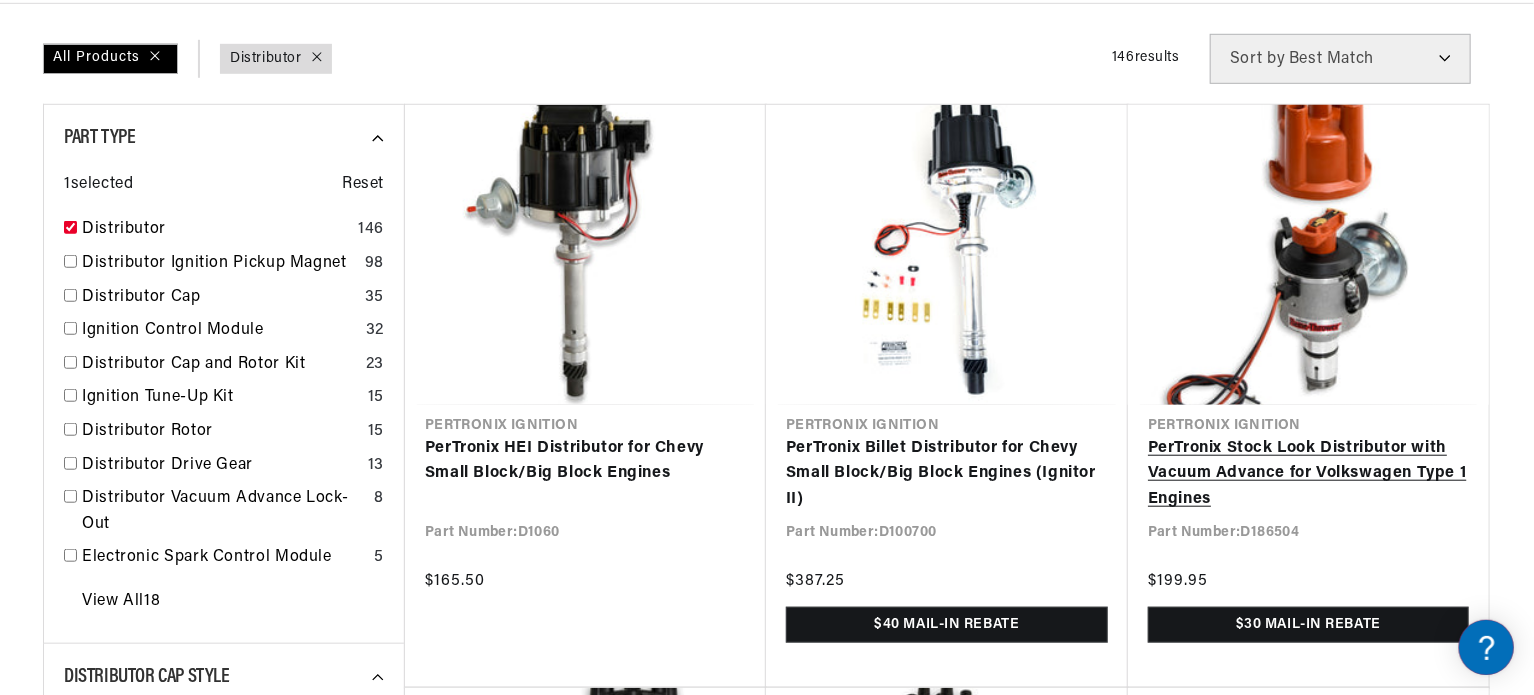 scroll, scrollTop: 0, scrollLeft: 746, axis: horizontal 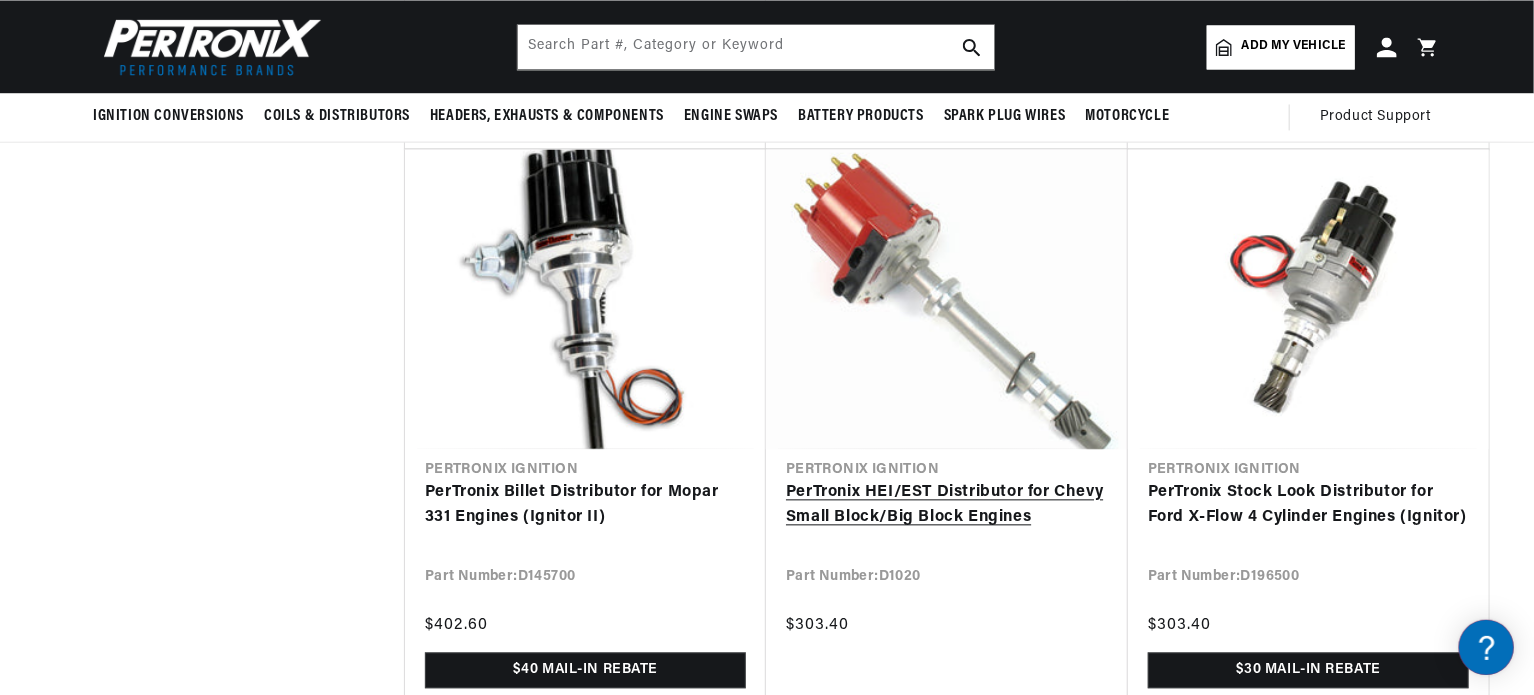 click on "PerTronix HEI/EST Distributor for Chevy Small Block/Big Block Engines" at bounding box center [947, 505] 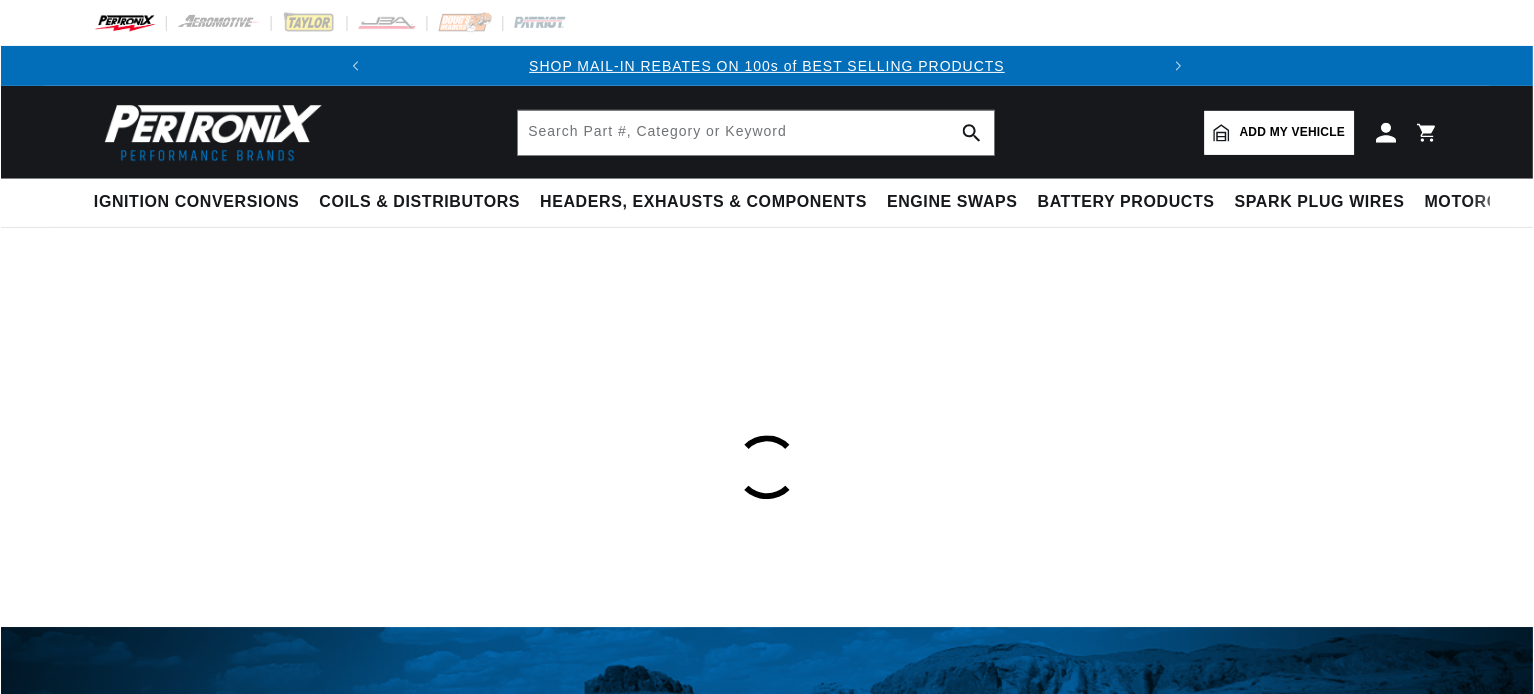 scroll, scrollTop: 0, scrollLeft: 0, axis: both 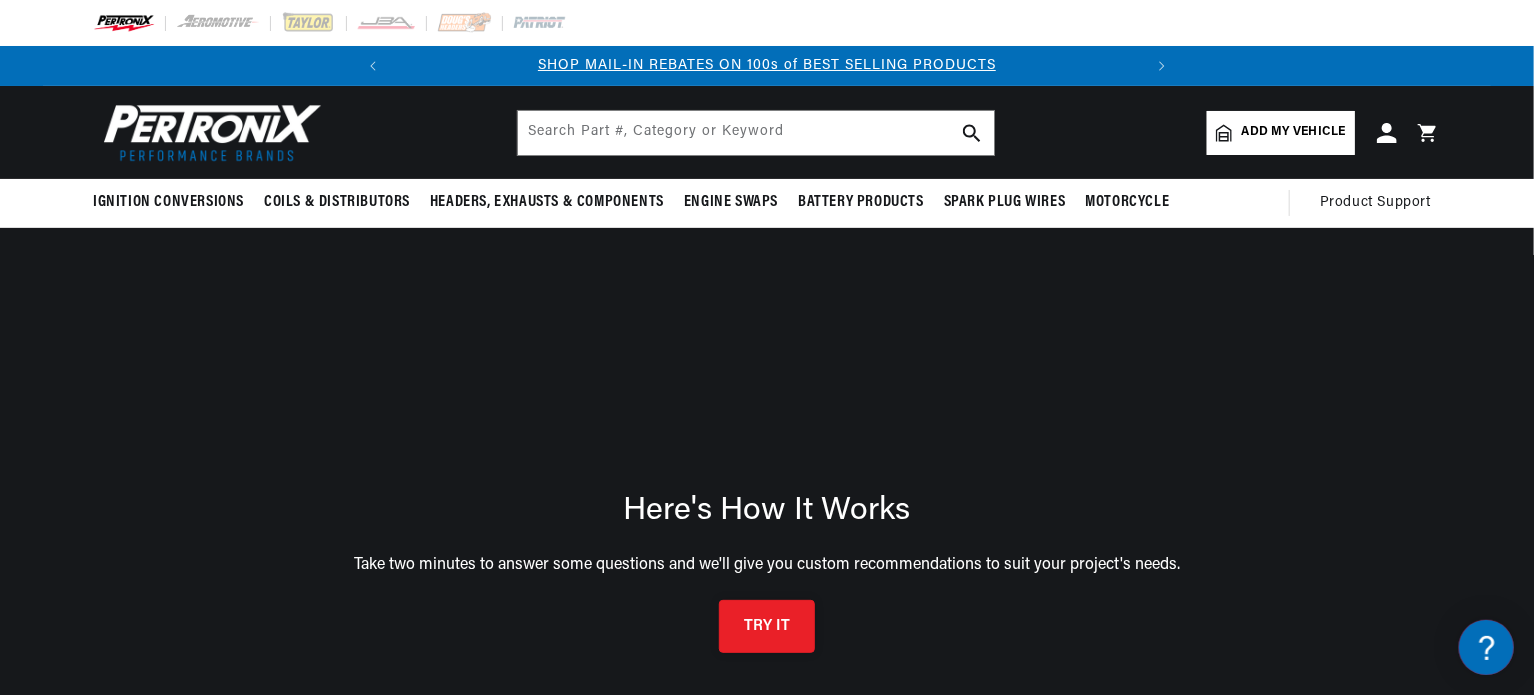 click on "TRY IT" at bounding box center (767, 626) 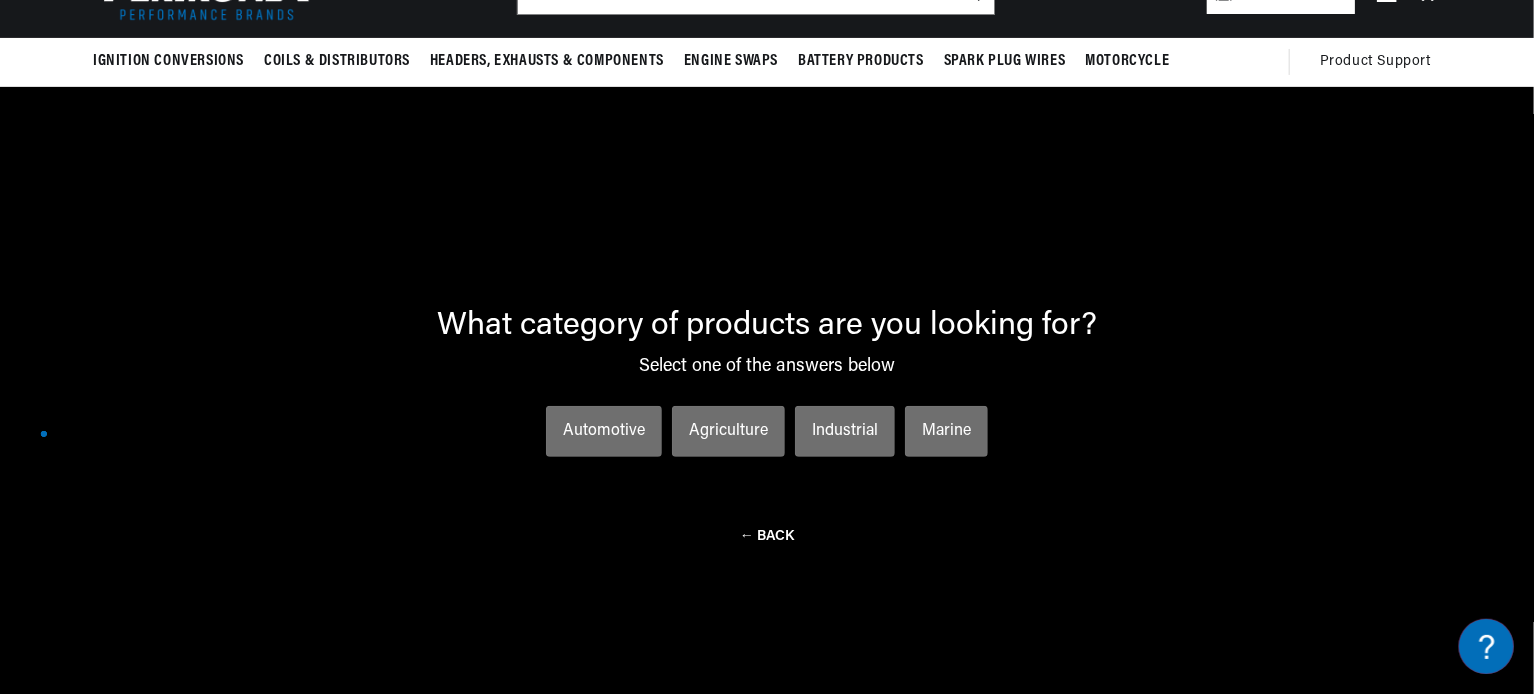 scroll, scrollTop: 143, scrollLeft: 0, axis: vertical 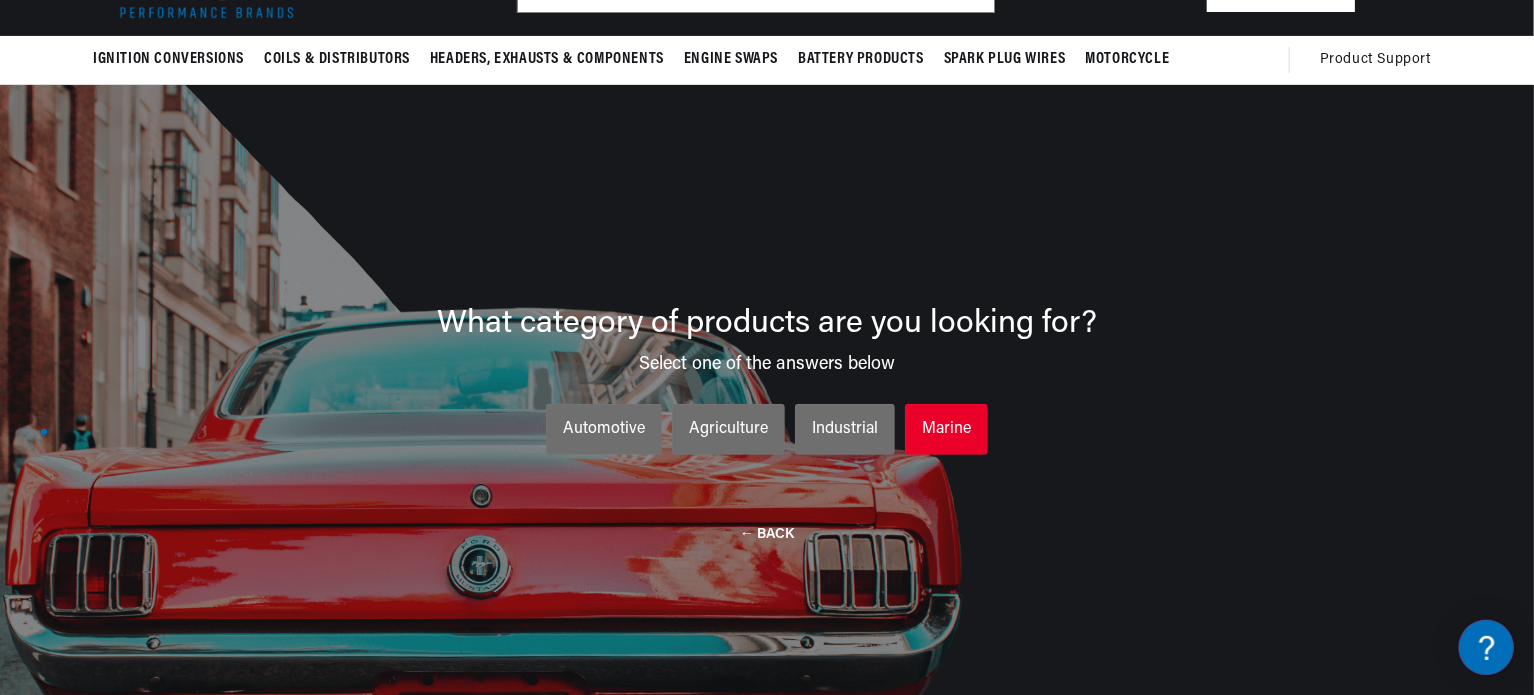 click on "Marine" at bounding box center [946, 430] 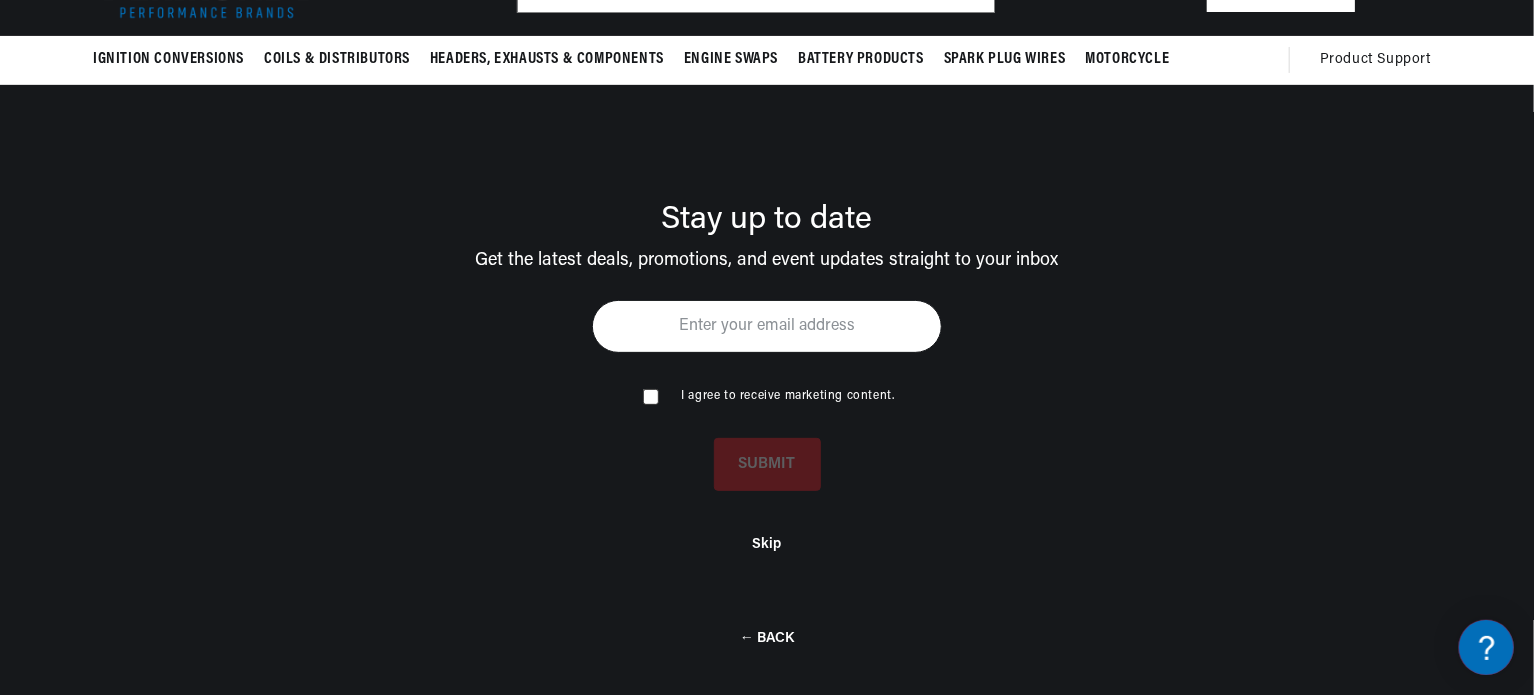 scroll, scrollTop: 0, scrollLeft: 746, axis: horizontal 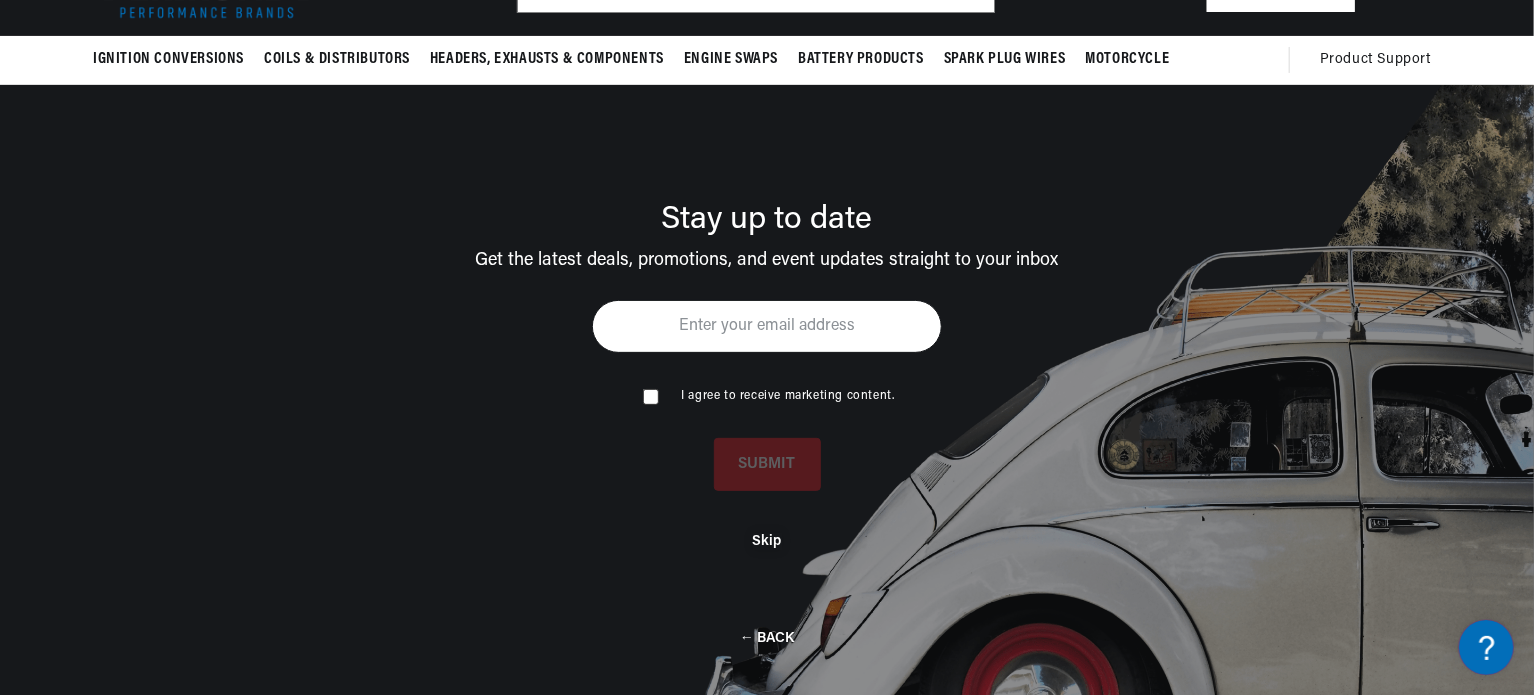 click on "Skip" at bounding box center (767, 541) 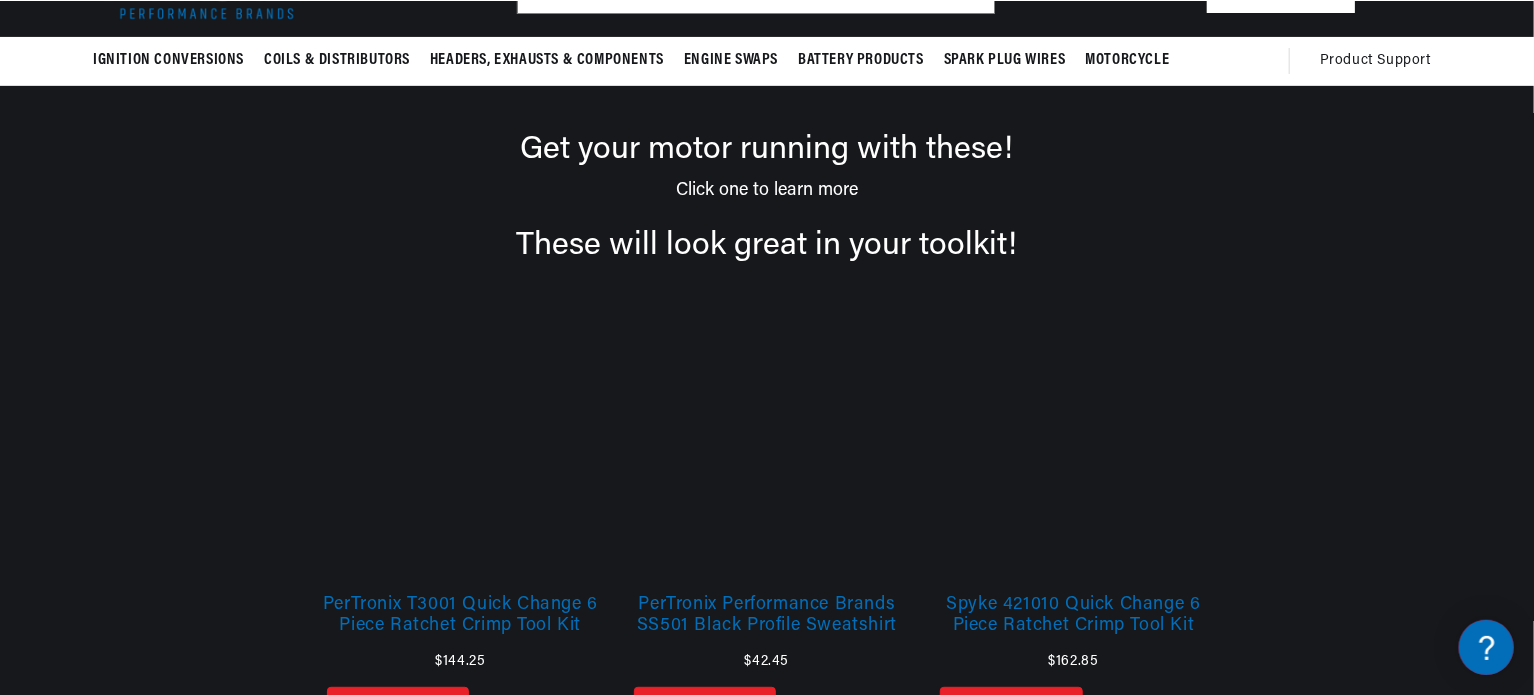 scroll, scrollTop: 0, scrollLeft: 0, axis: both 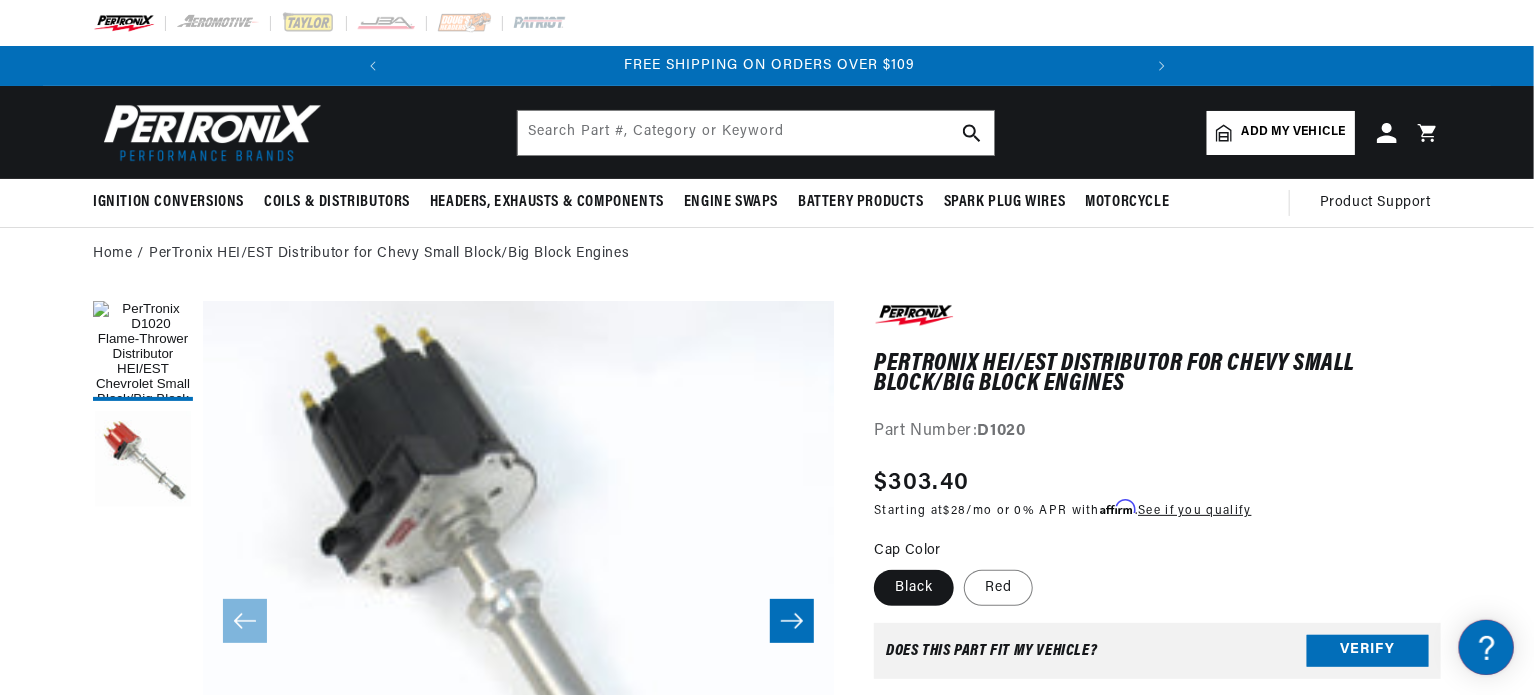 click on "Does This part fit My vehicle?
Verify" at bounding box center [1157, 651] 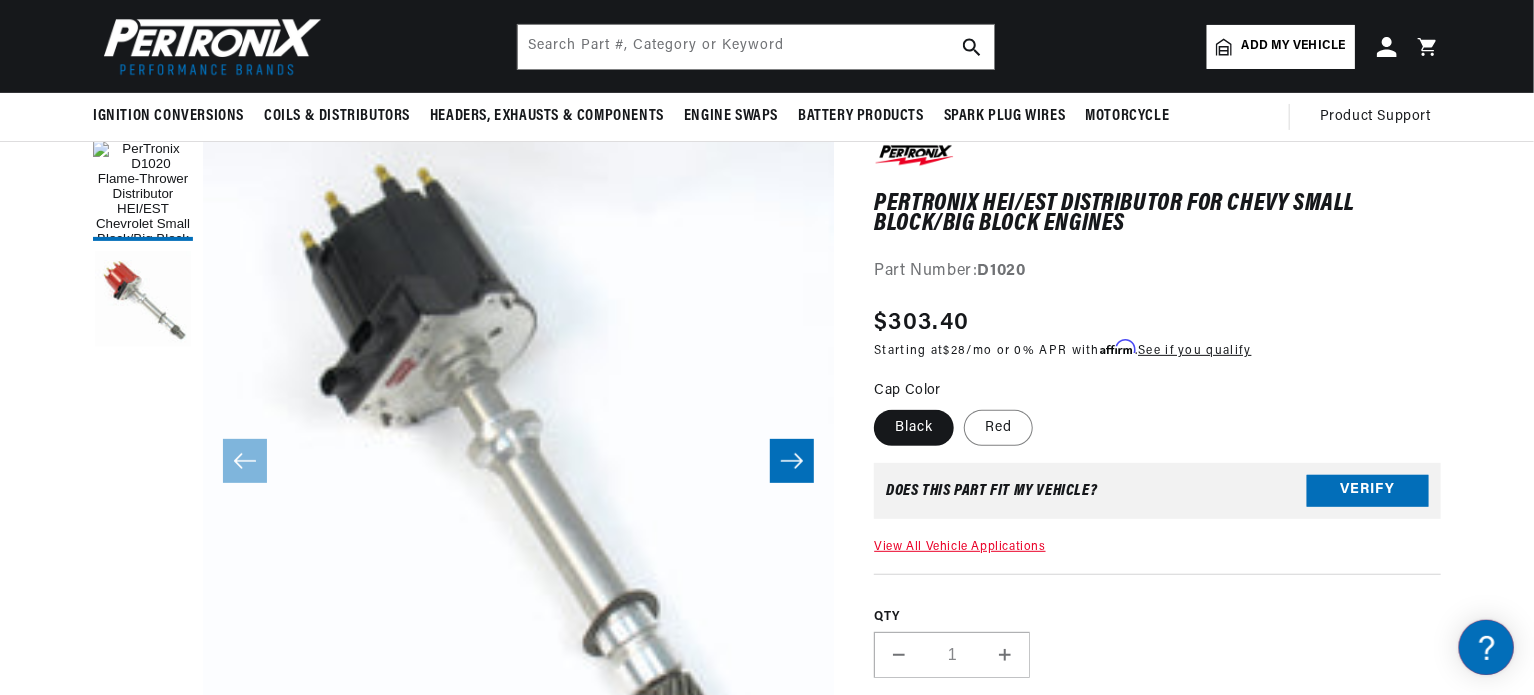 scroll, scrollTop: 120, scrollLeft: 0, axis: vertical 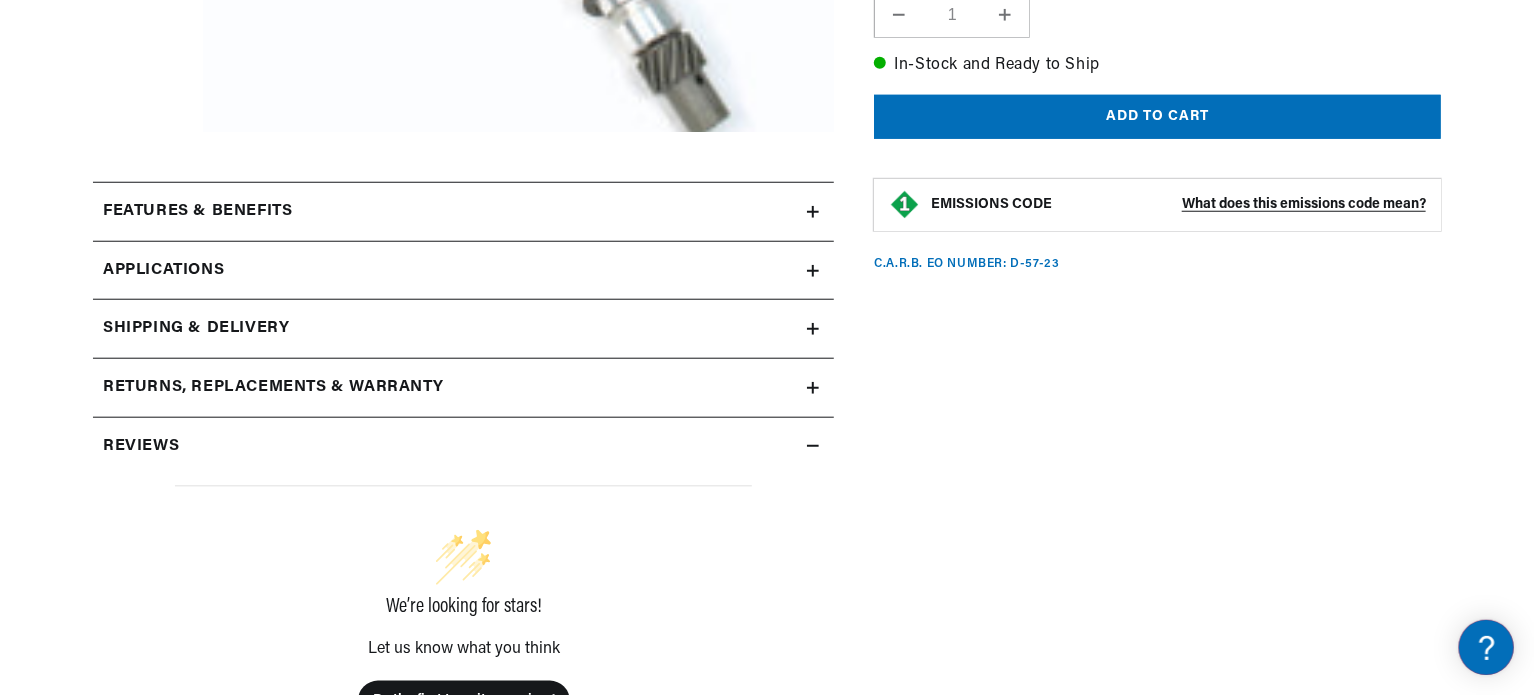 click 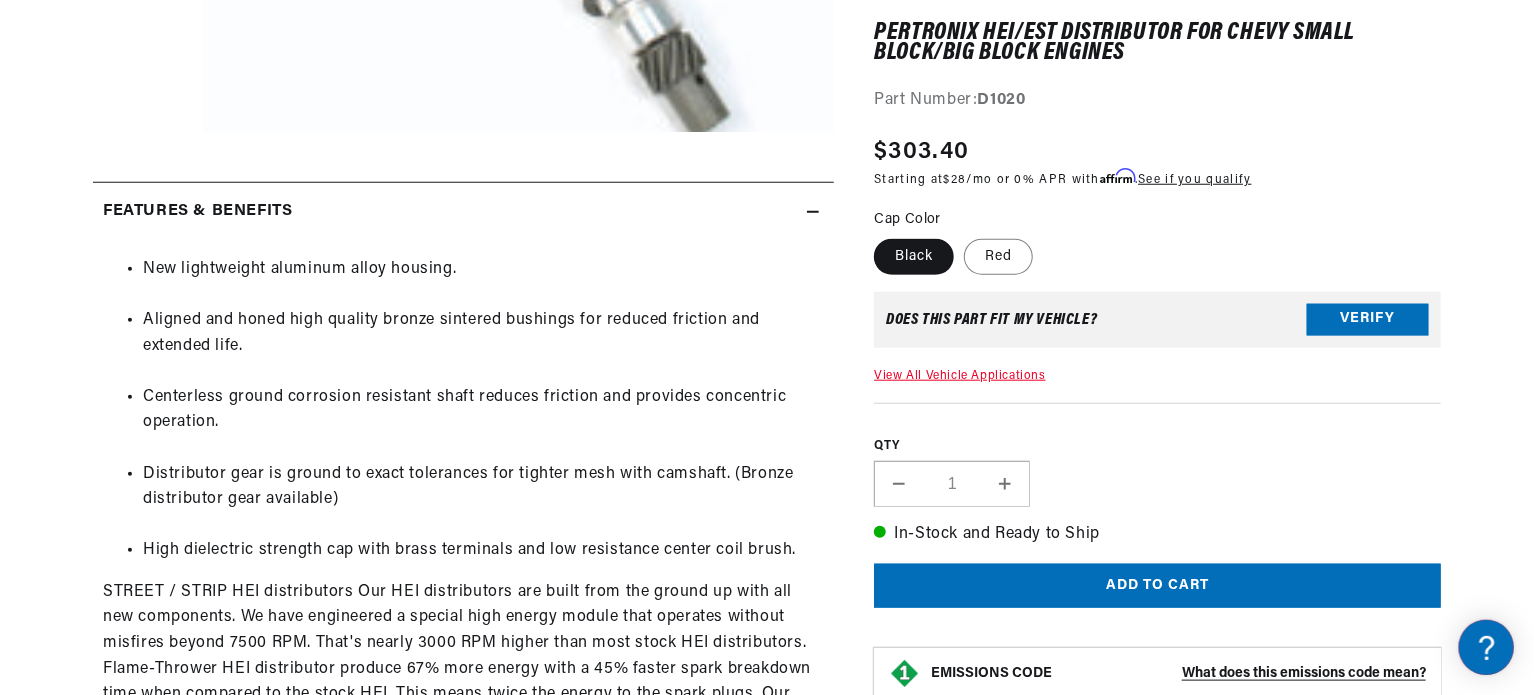 scroll, scrollTop: 0, scrollLeft: 0, axis: both 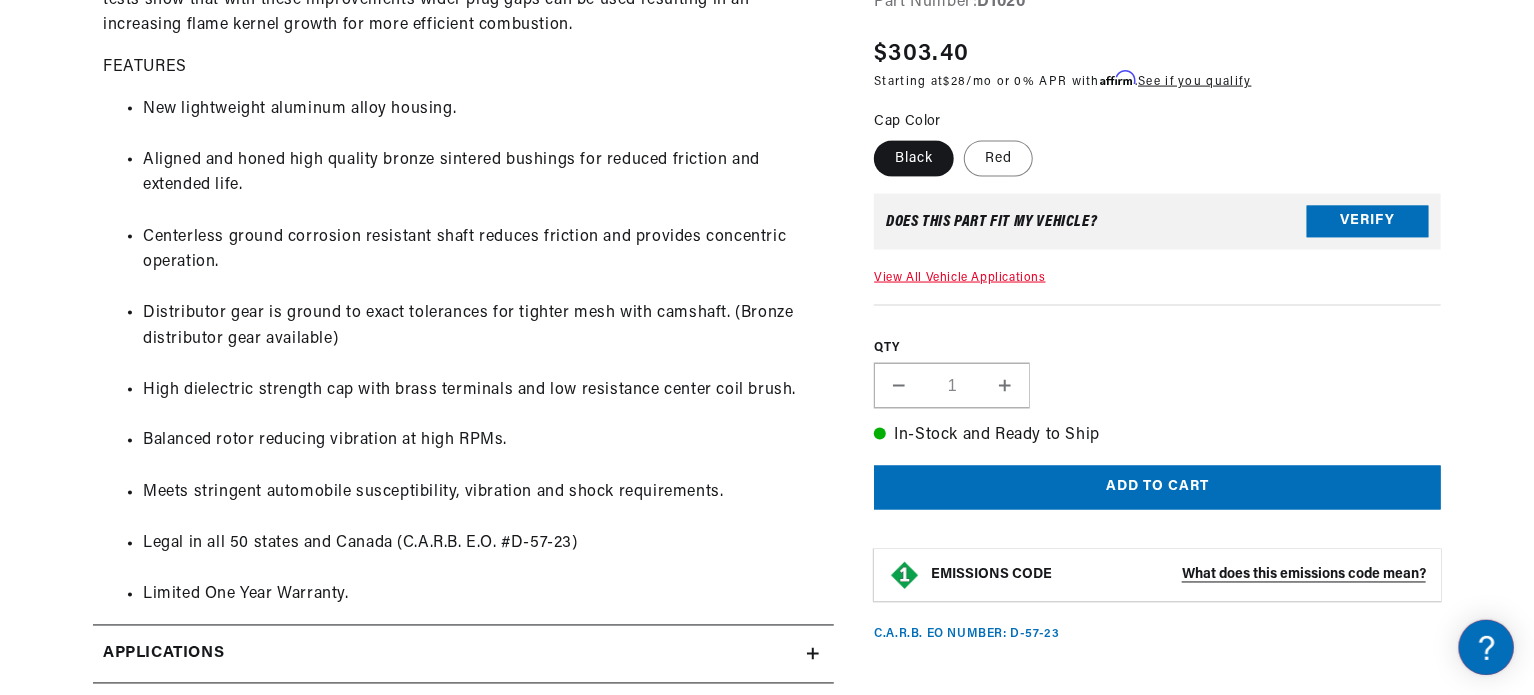 click on "Does This part fit My vehicle?
Verify" at bounding box center [1157, 222] 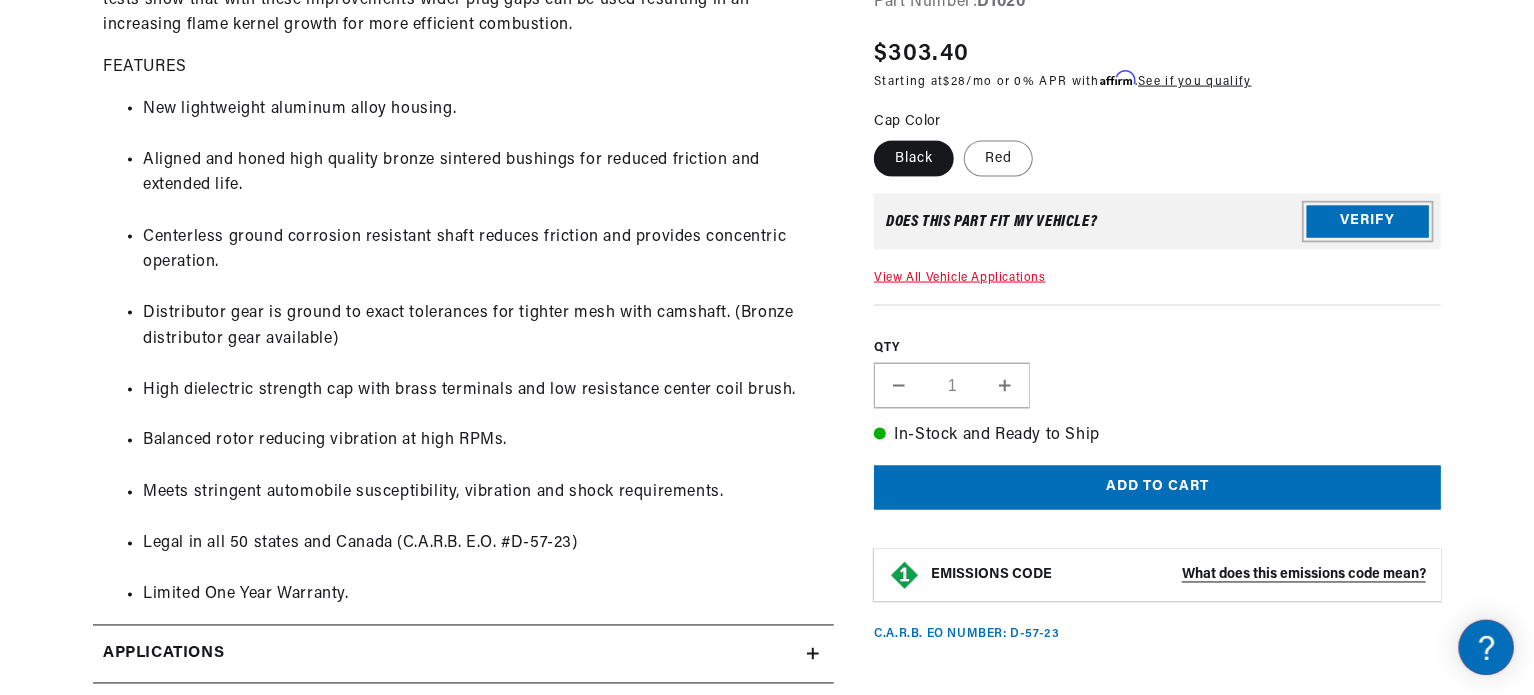 click on "Verify" at bounding box center (1368, 222) 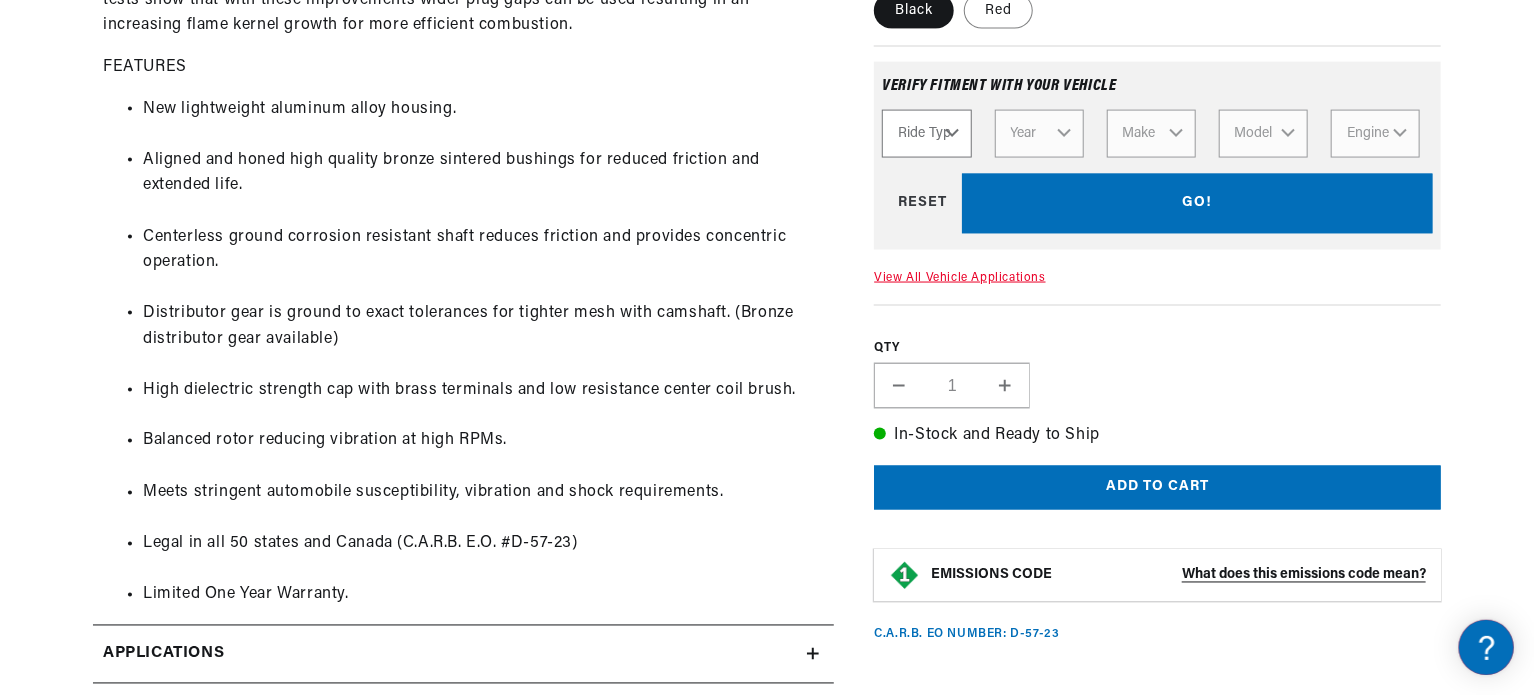 scroll, scrollTop: 0, scrollLeft: 746, axis: horizontal 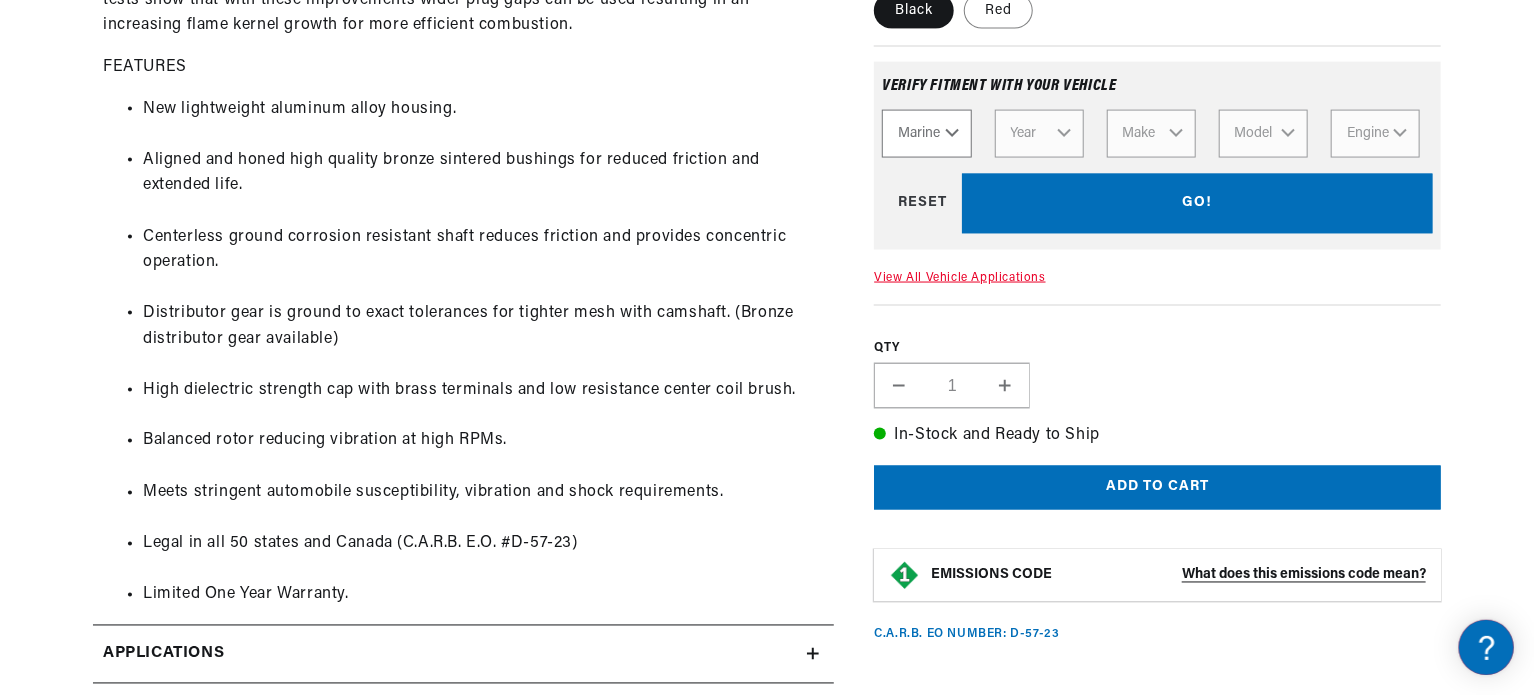 click on "Ride Type
Automotive
Agricultural
Industrial
Marine
Motorcycle" at bounding box center [926, 134] 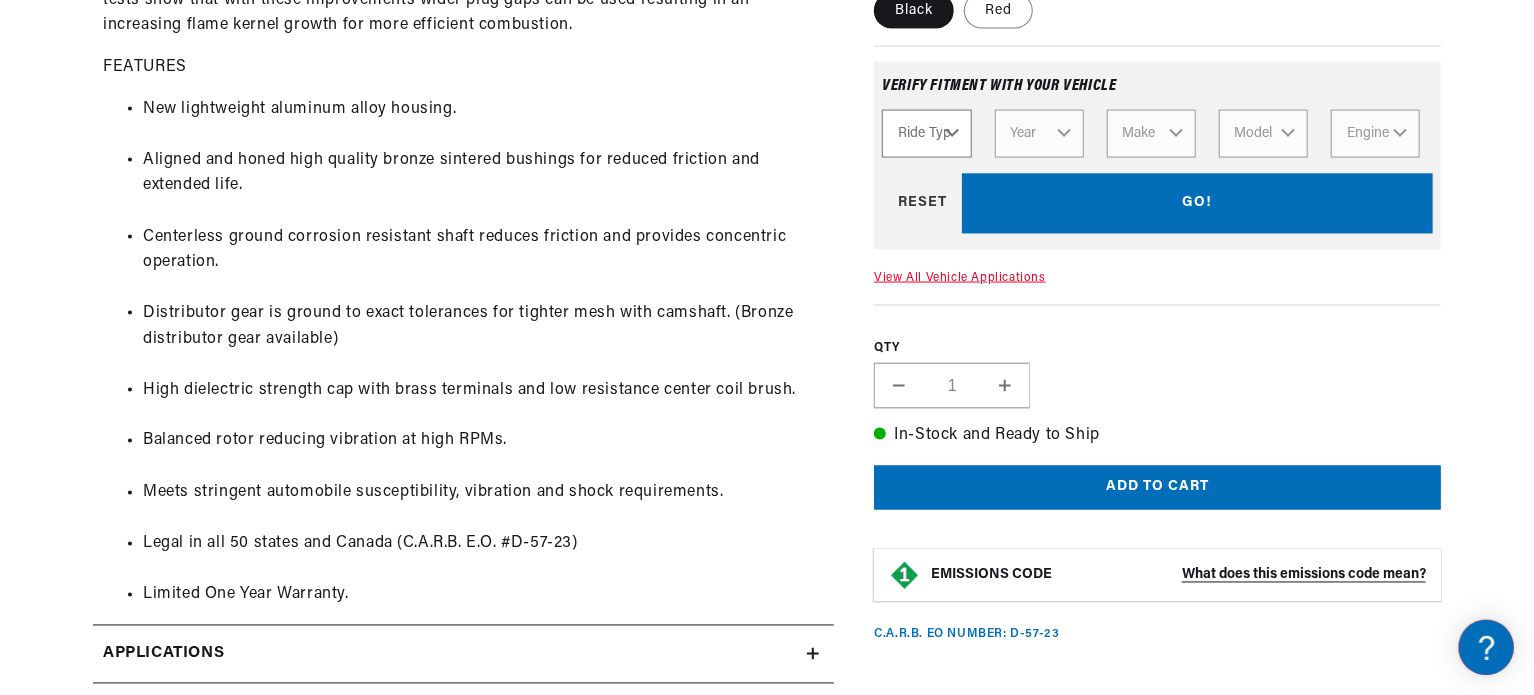 select on "Marine" 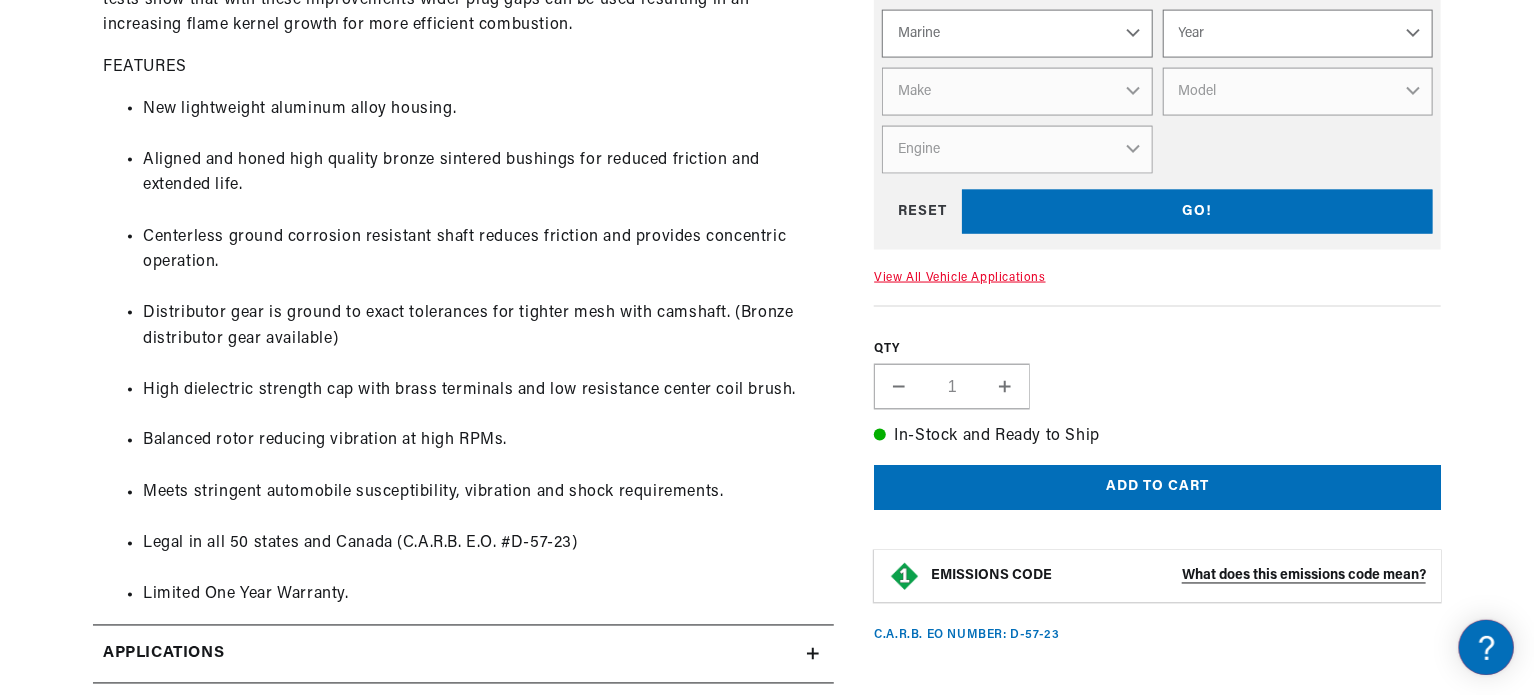 click on "Year
1987
1986
1985
1983
1982
1981
1980
1979
1978
1977
1976
1975
1974
1973
1972
1968
1967
1966
1965
1964
1963
1961
1960
1959
1957
1953
1950
1949
1948
1947
1946
1945
1944
1940
1939
1938
1936 1935" at bounding box center [1298, 34] 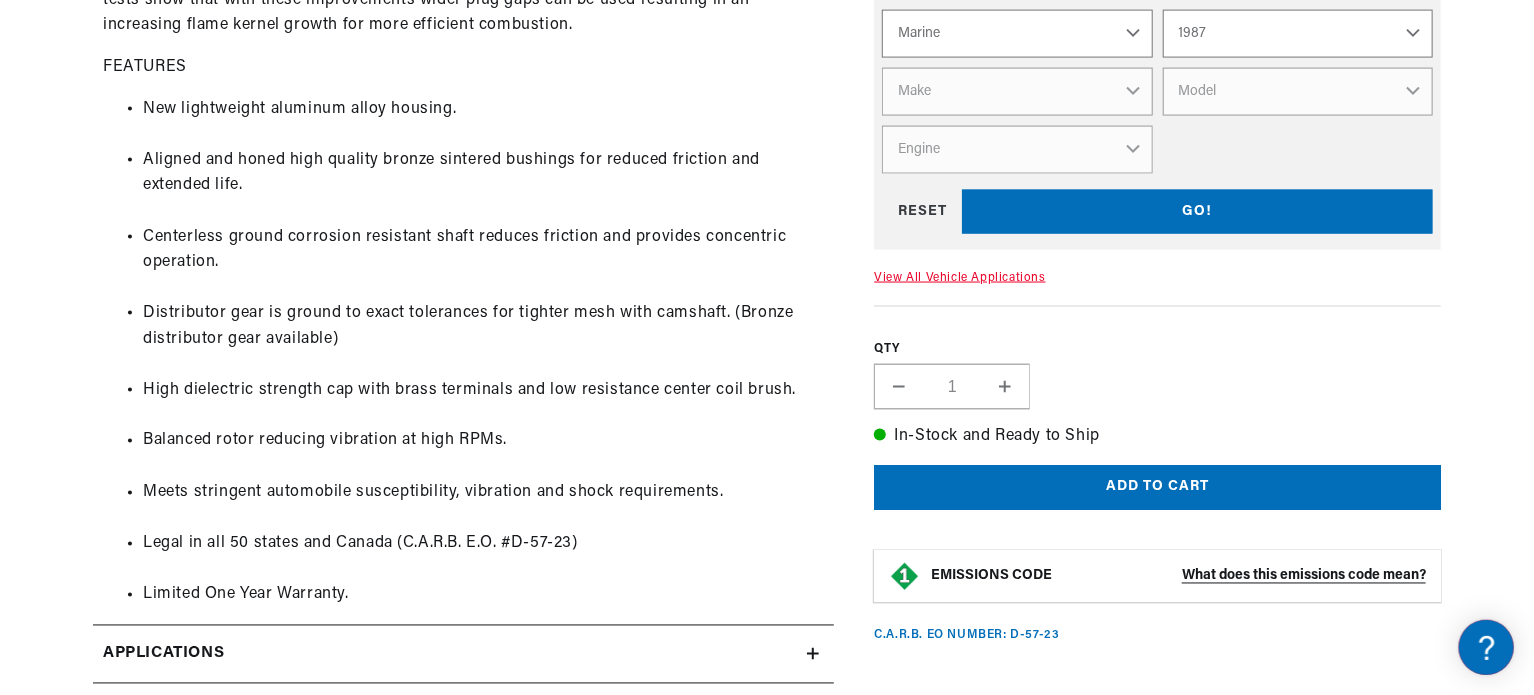 click on "Year
1987
1986
1985
1983
1982
1981
1980
1979
1978
1977
1976
1975
1974
1973
1972
1968
1967
1966
1965
1964
1963
1961
1960
1959
1957
1953
1950
1949
1948
1947
1946
1945
1944
1940
1939
1938
1936 1935" at bounding box center [1298, 34] 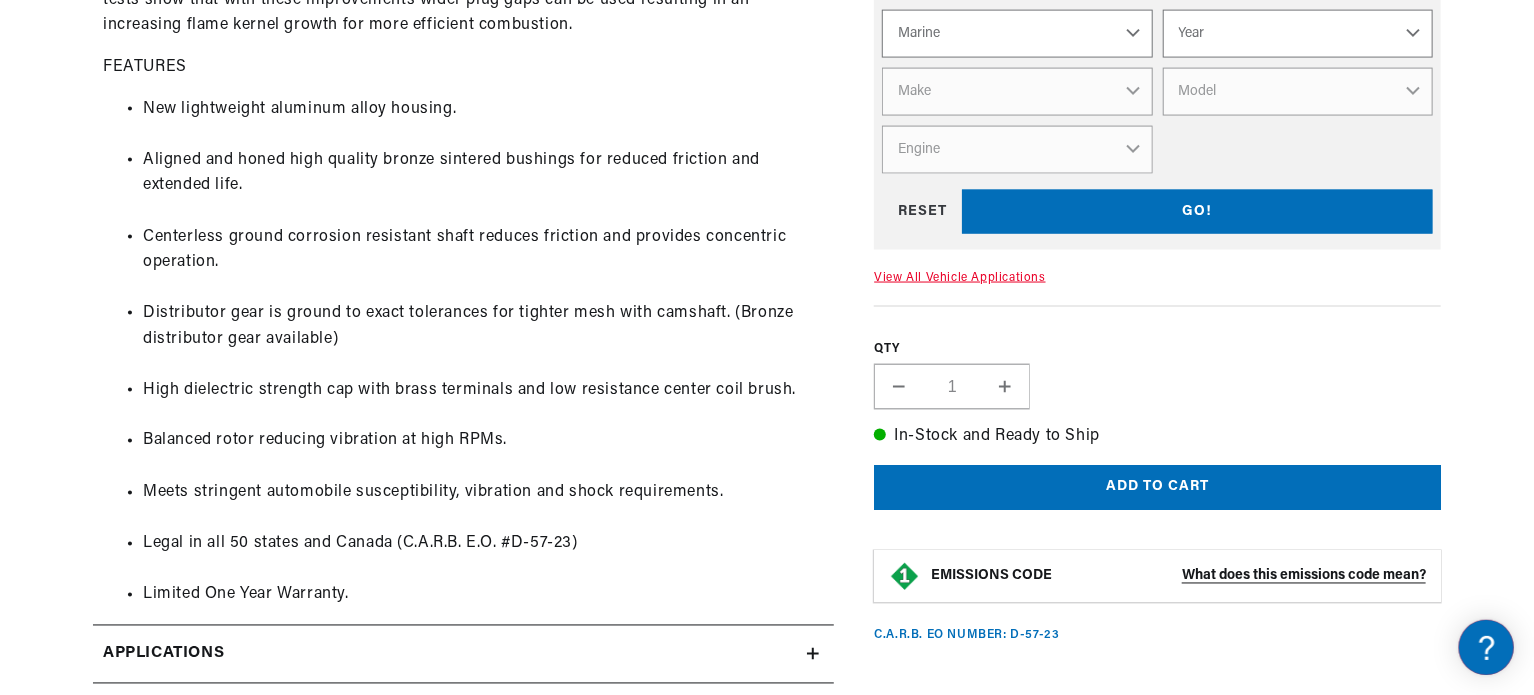 select on "1987" 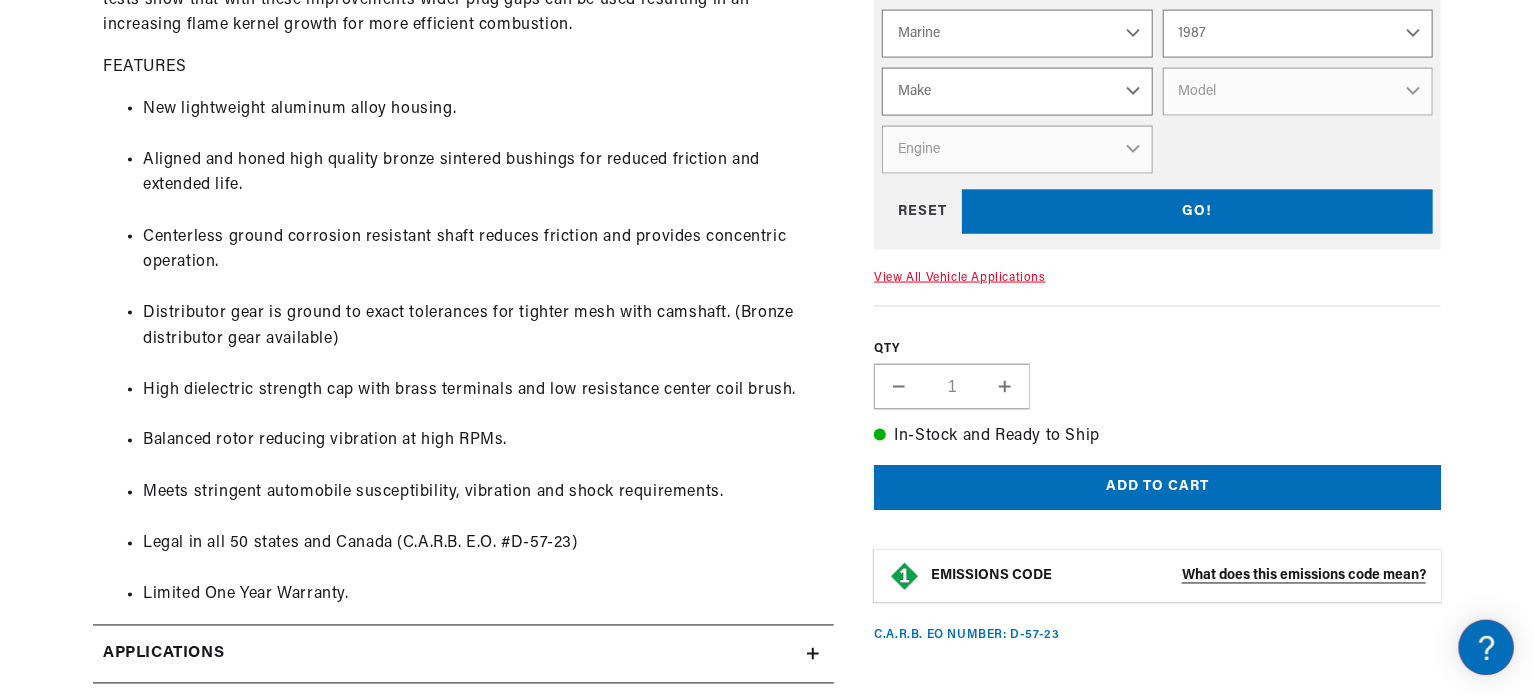 scroll, scrollTop: 0, scrollLeft: 1, axis: horizontal 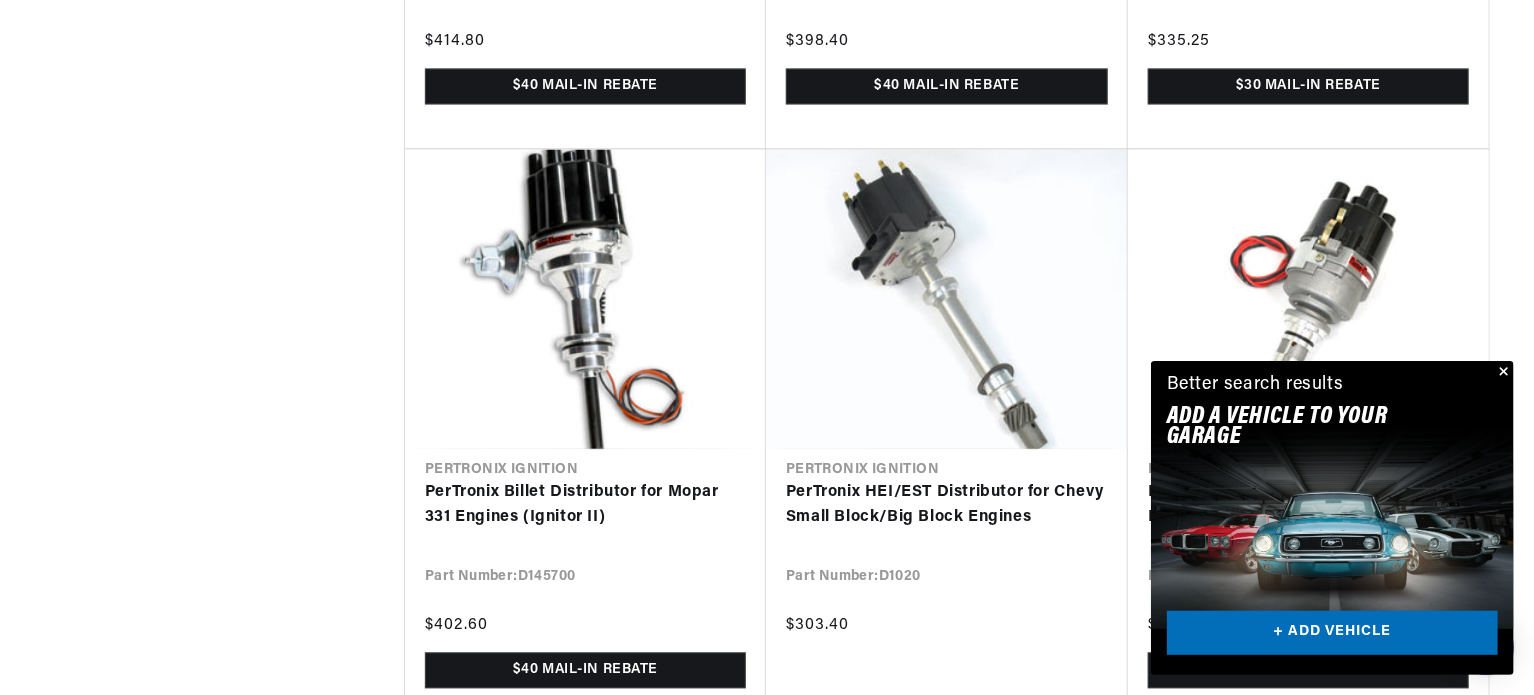 click at bounding box center [1502, 373] 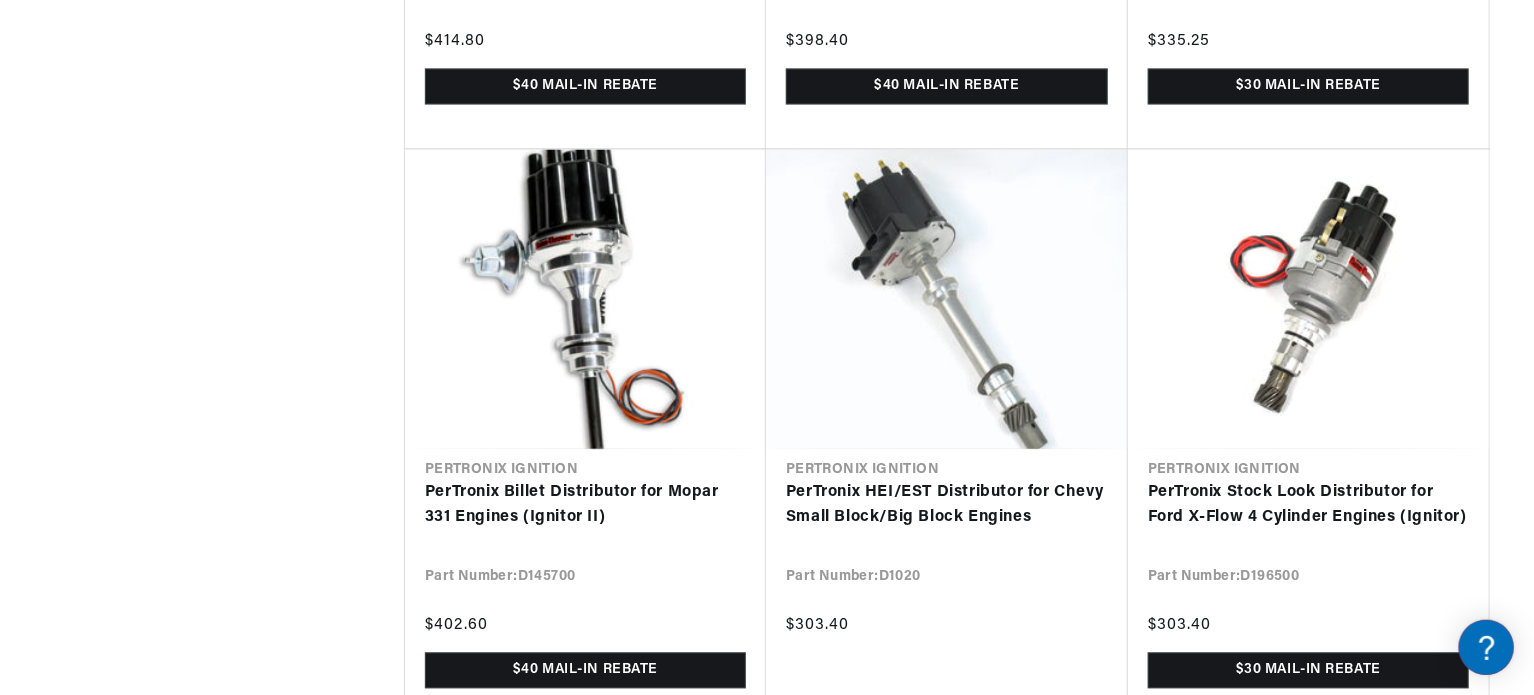 scroll, scrollTop: 0, scrollLeft: 746, axis: horizontal 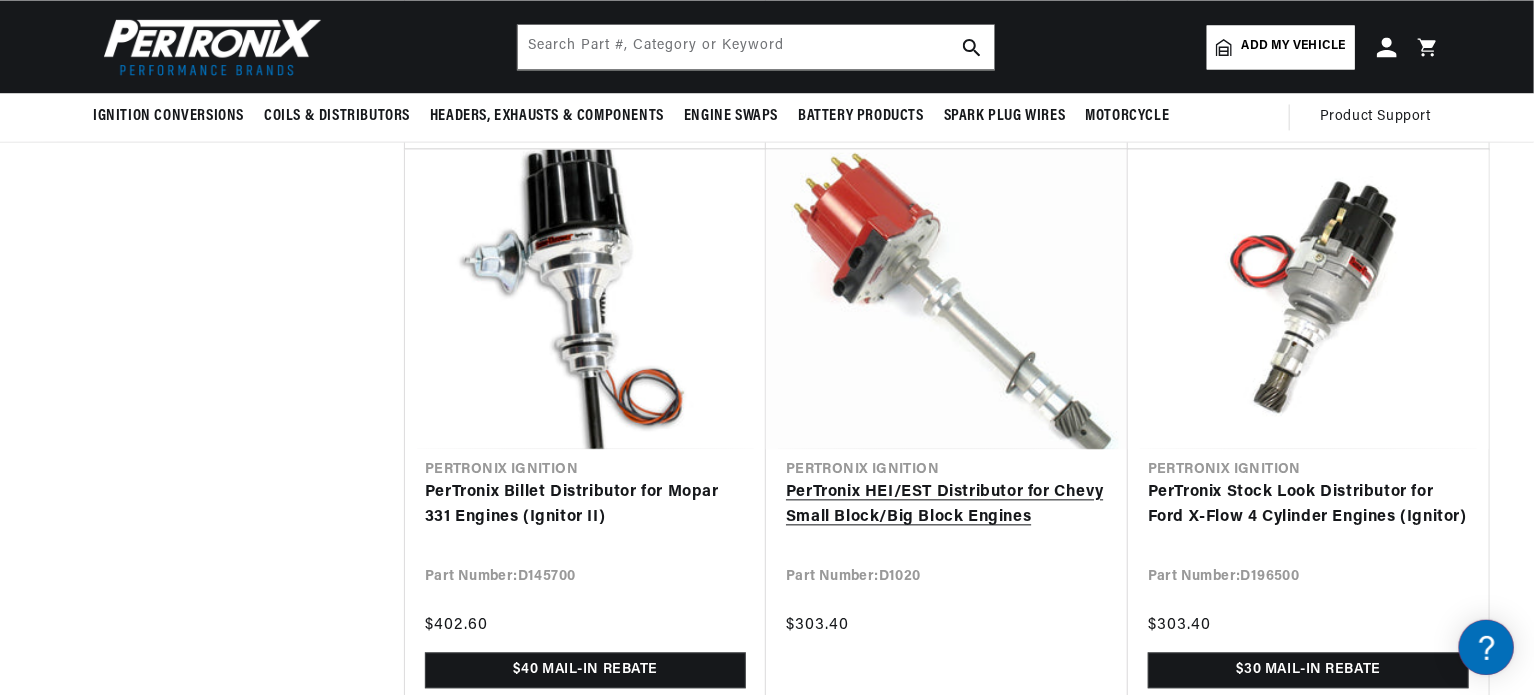 click on "PerTronix HEI/EST Distributor for Chevy Small Block/Big Block Engines" at bounding box center [947, 505] 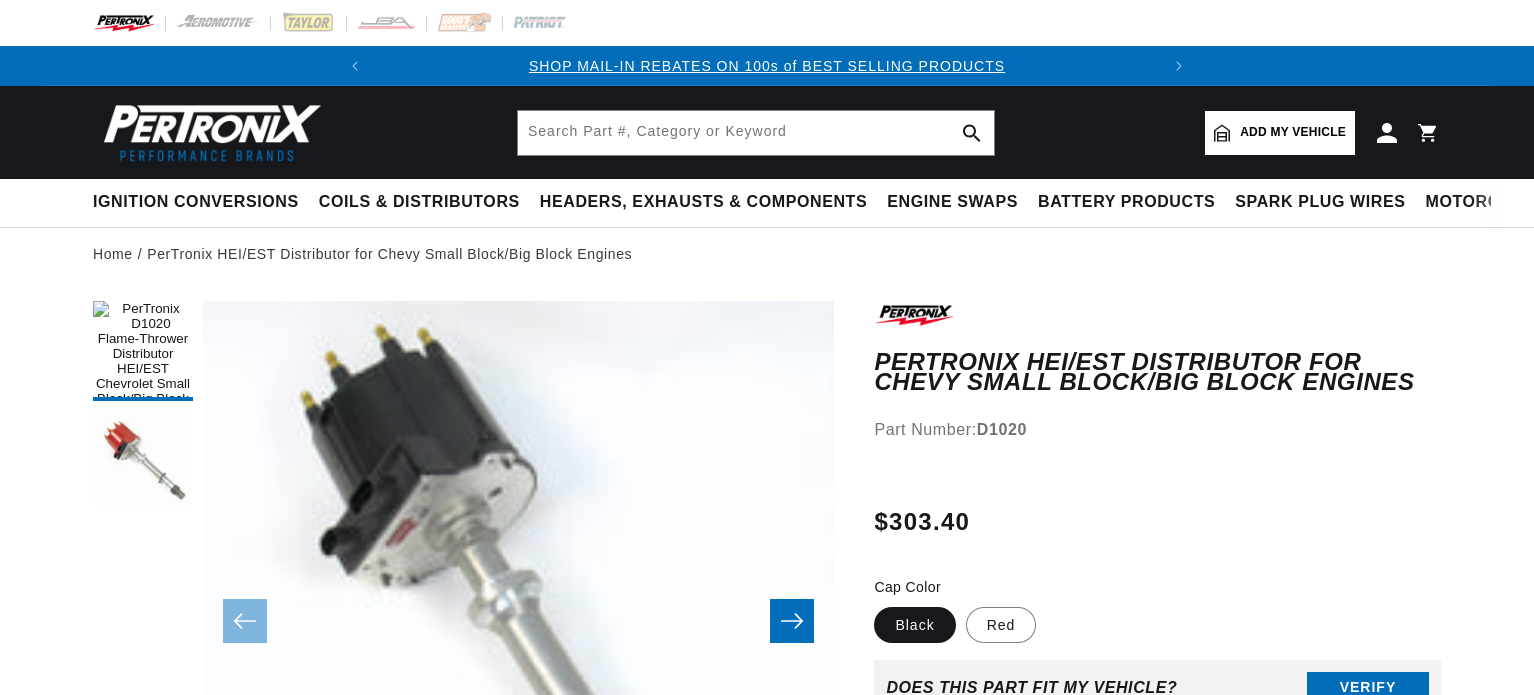 scroll, scrollTop: 0, scrollLeft: 0, axis: both 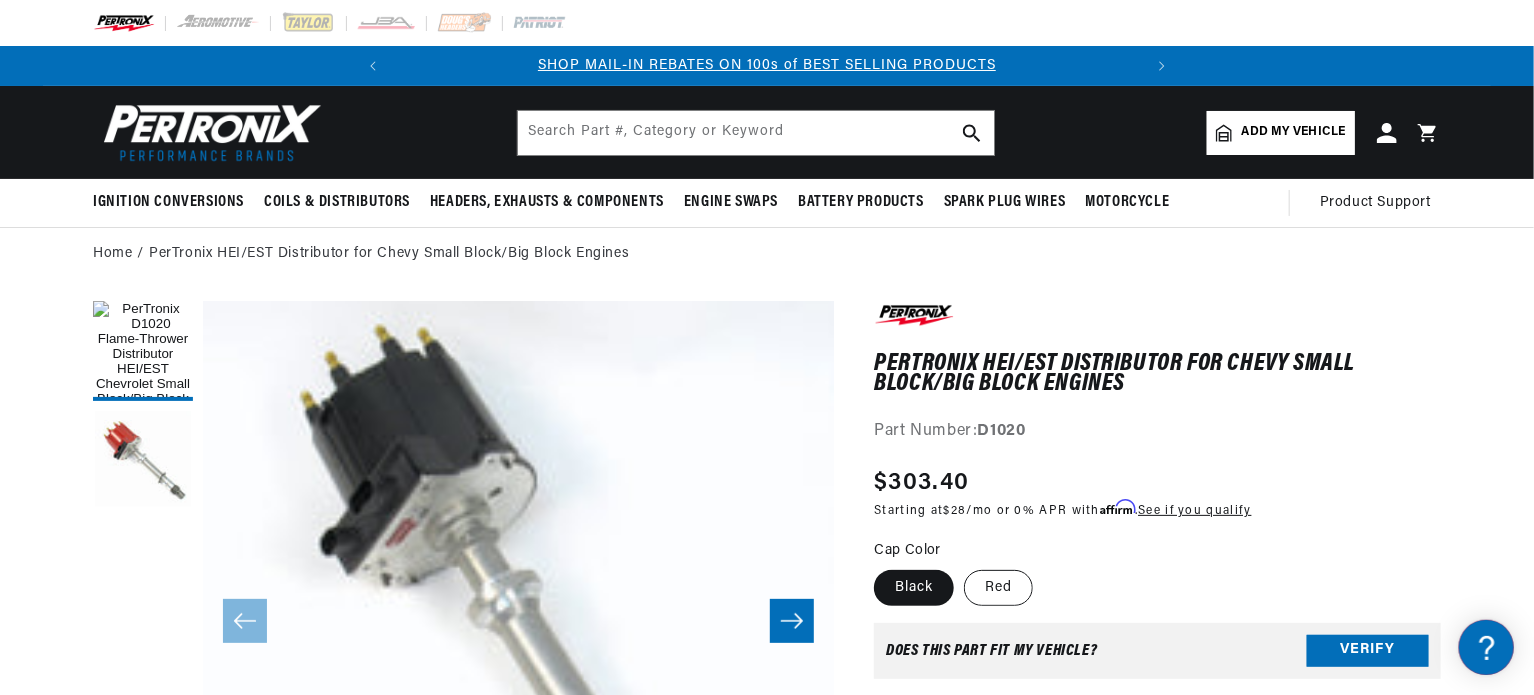 click on "Red" at bounding box center (998, 588) 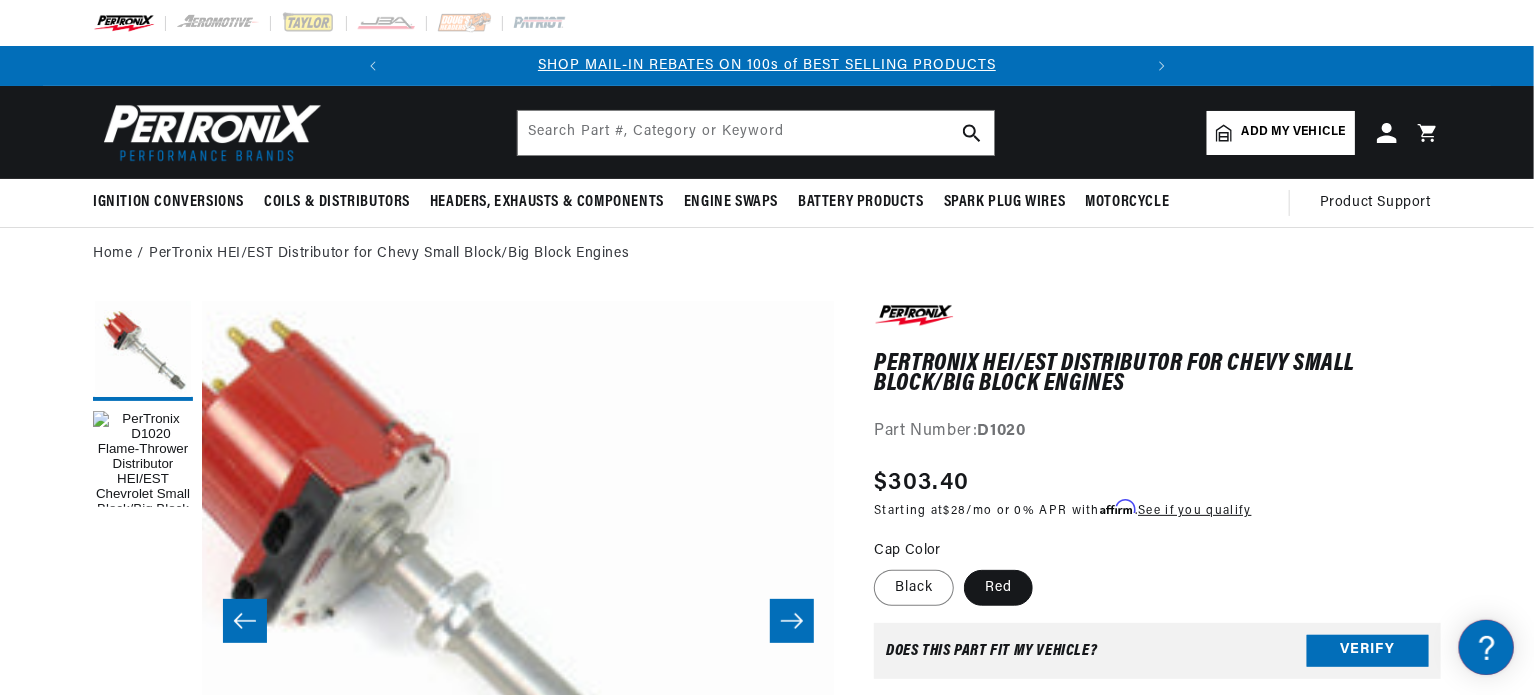 scroll, scrollTop: 0, scrollLeft: 0, axis: both 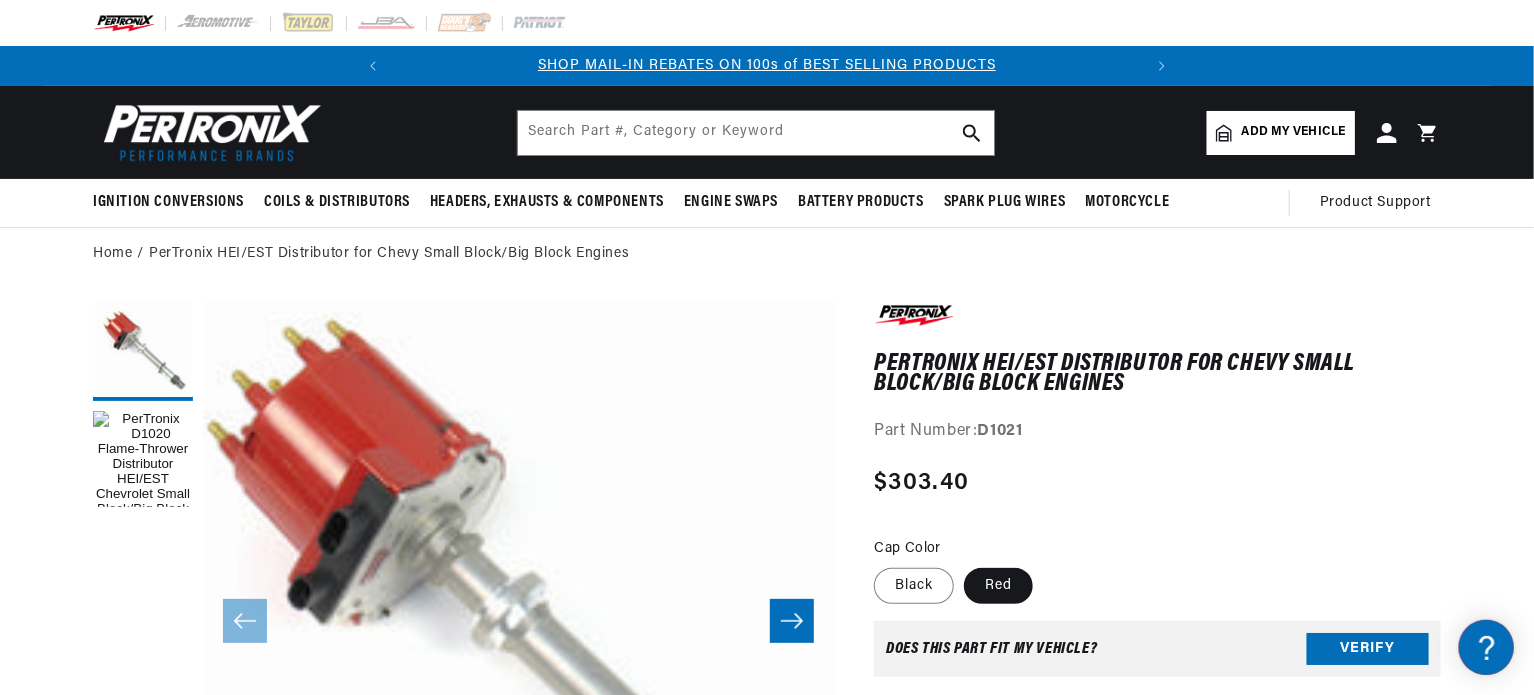 click on "Black" at bounding box center [879, 564] 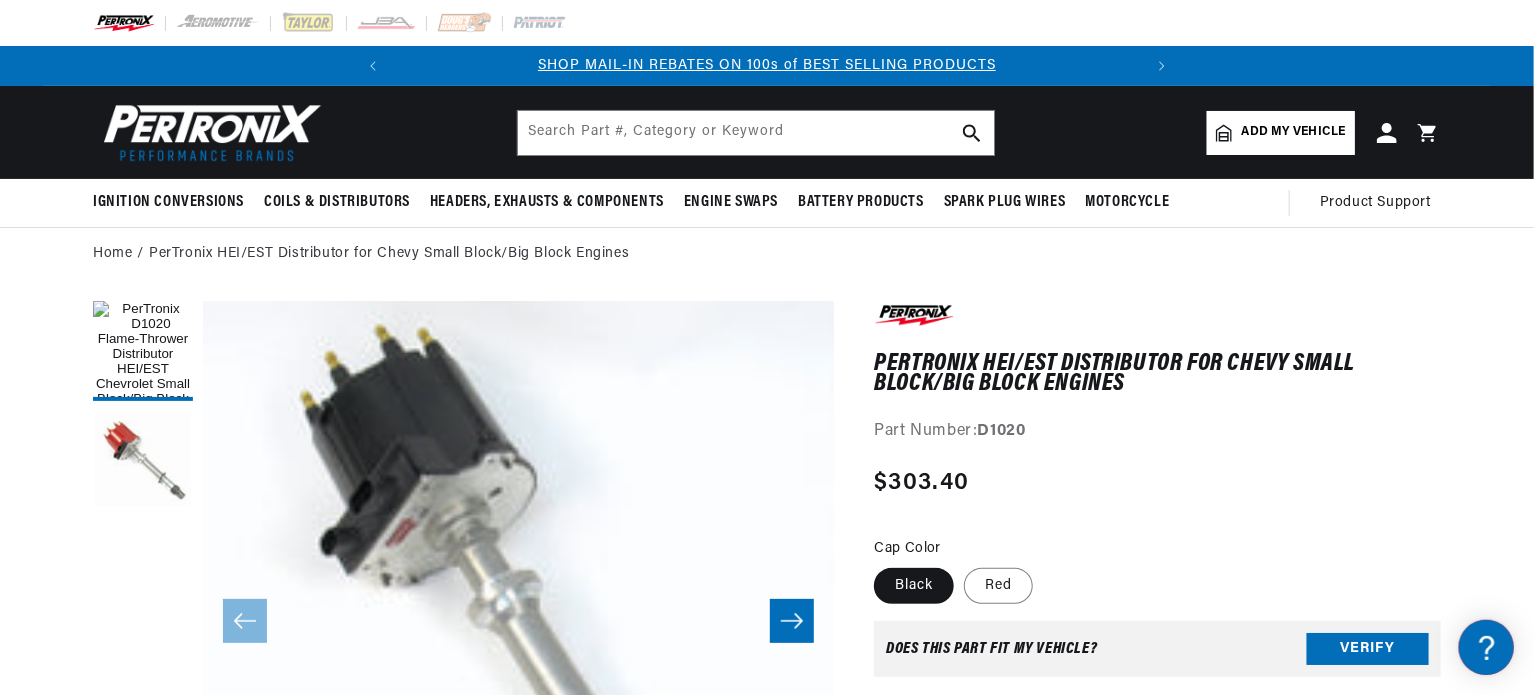 click on "Red" at bounding box center (964, 564) 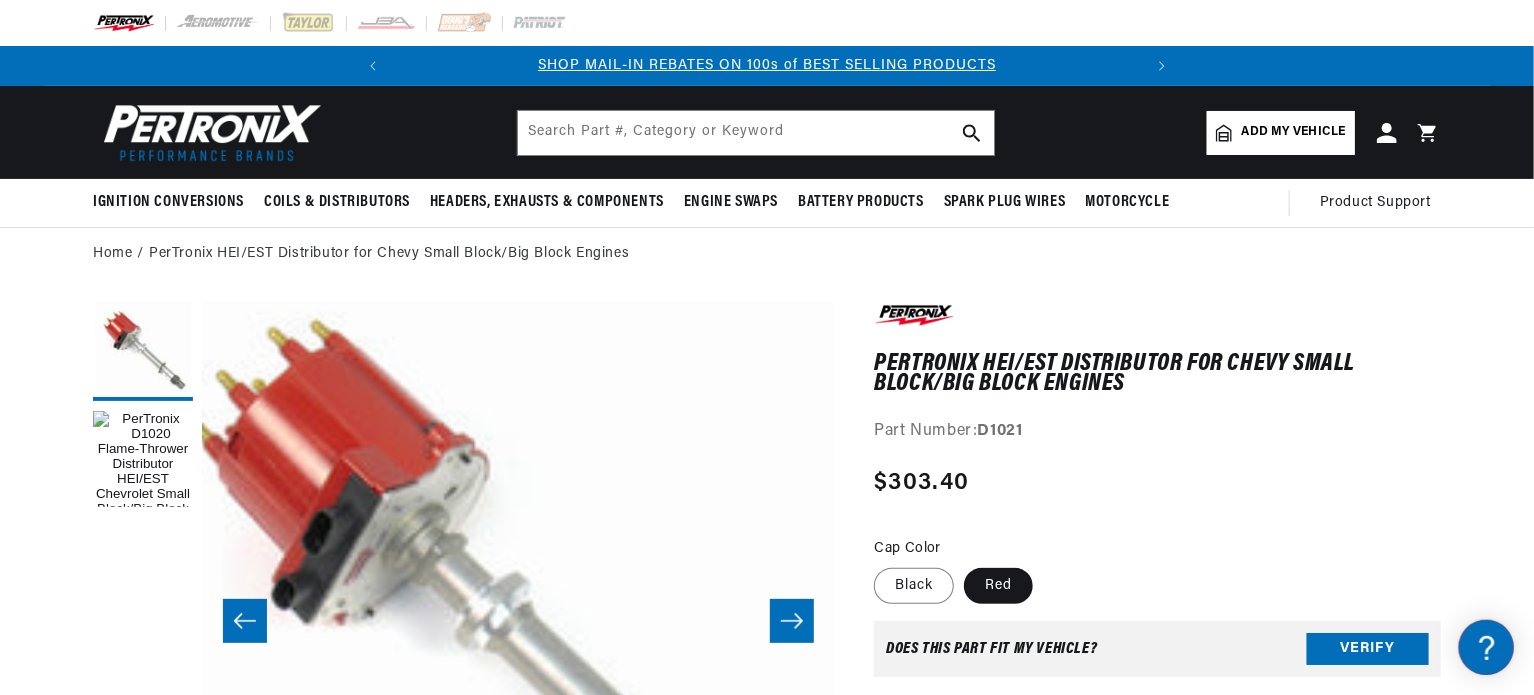 scroll, scrollTop: 0, scrollLeft: 0, axis: both 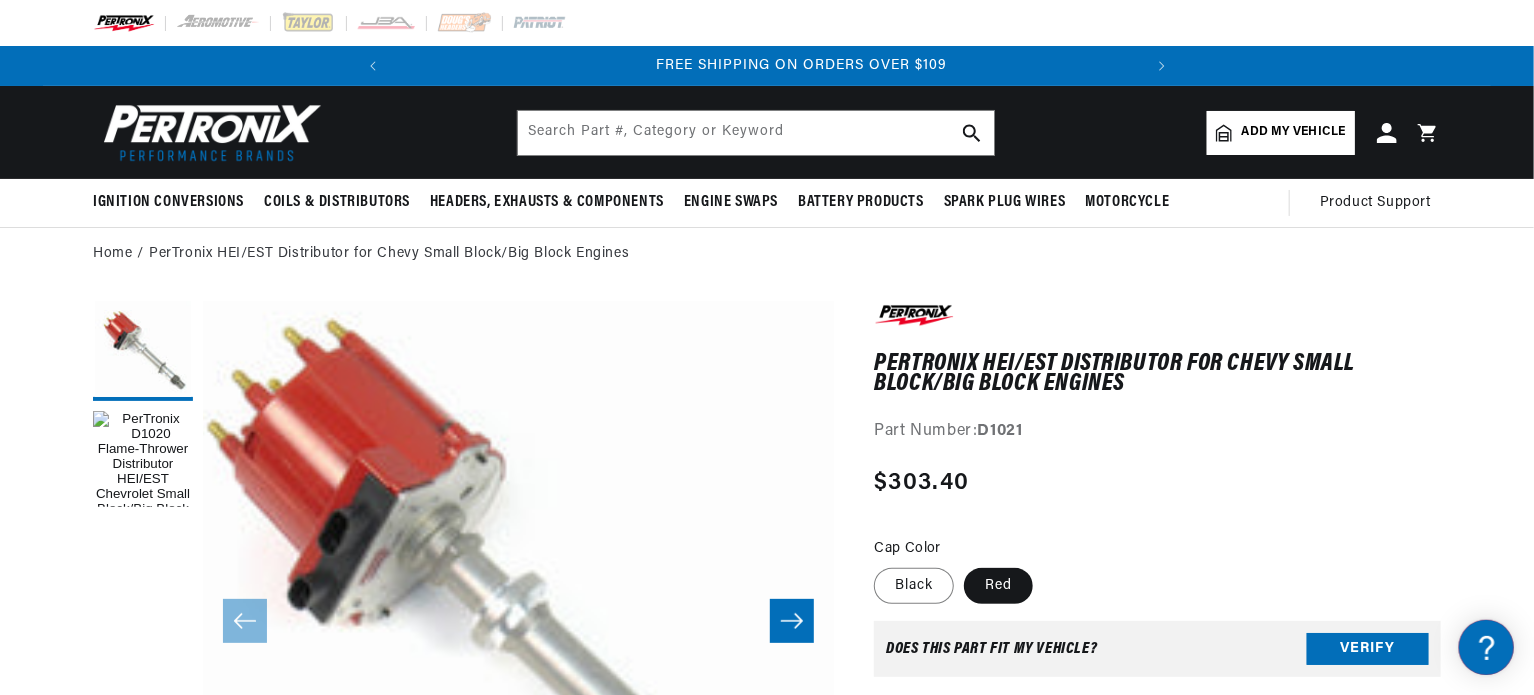 click on "PerTronix HEI/EST Distributor for Chevy Small Block/Big Block Engines
PerTronix HEI/EST Distributor for Chevy Small Block/Big Block Engines
Part Number:  D1021
Image 2 is now available in gallery view
Skip to product information
Open media 2 in modal
Open media 1 in modal" at bounding box center [767, 965] 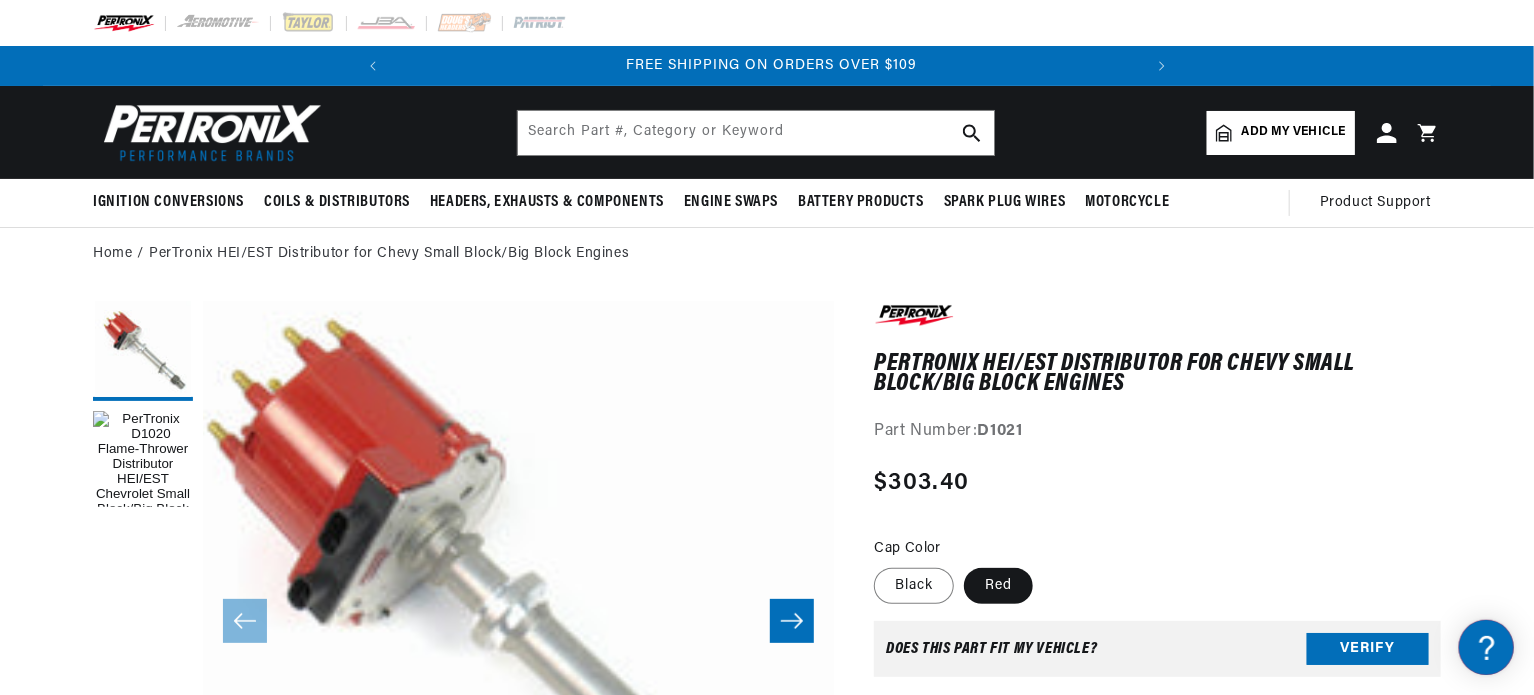 scroll, scrollTop: 0, scrollLeft: 746, axis: horizontal 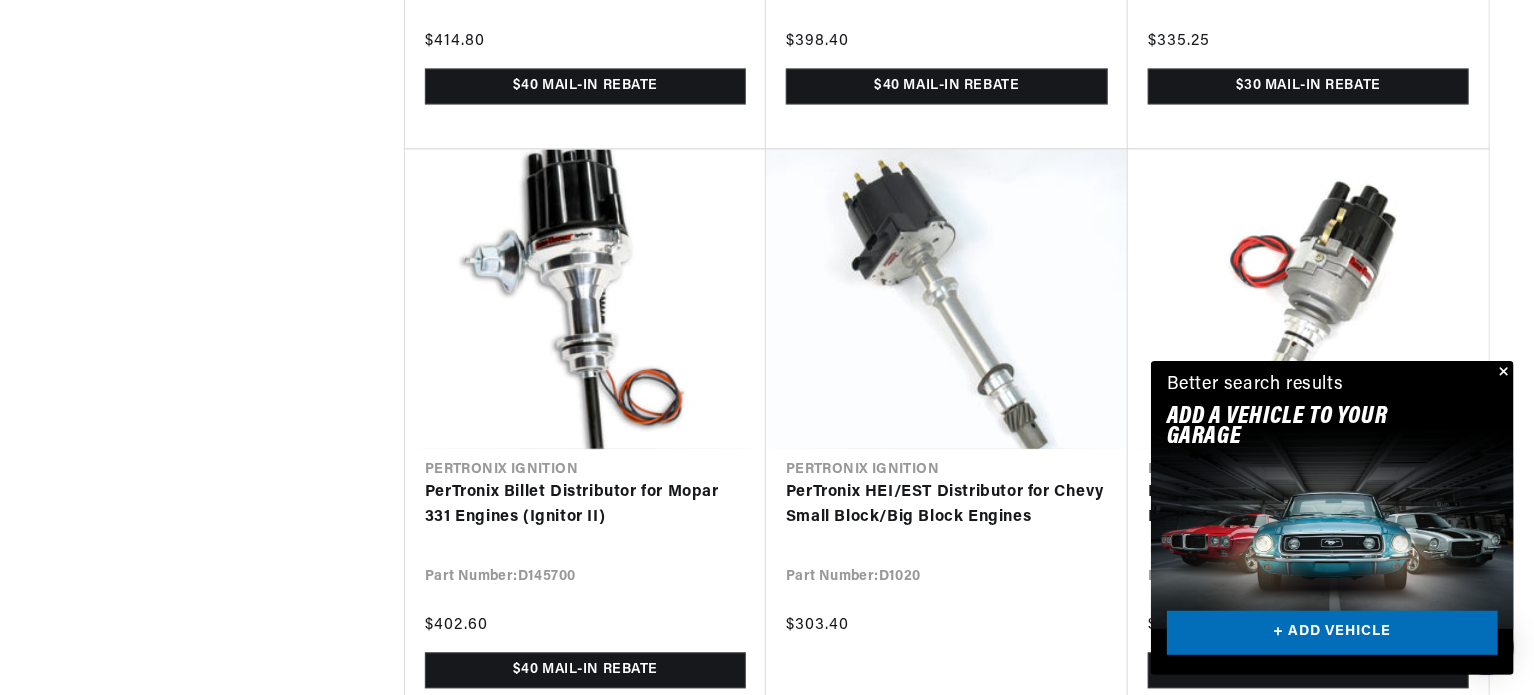 click at bounding box center (1502, 373) 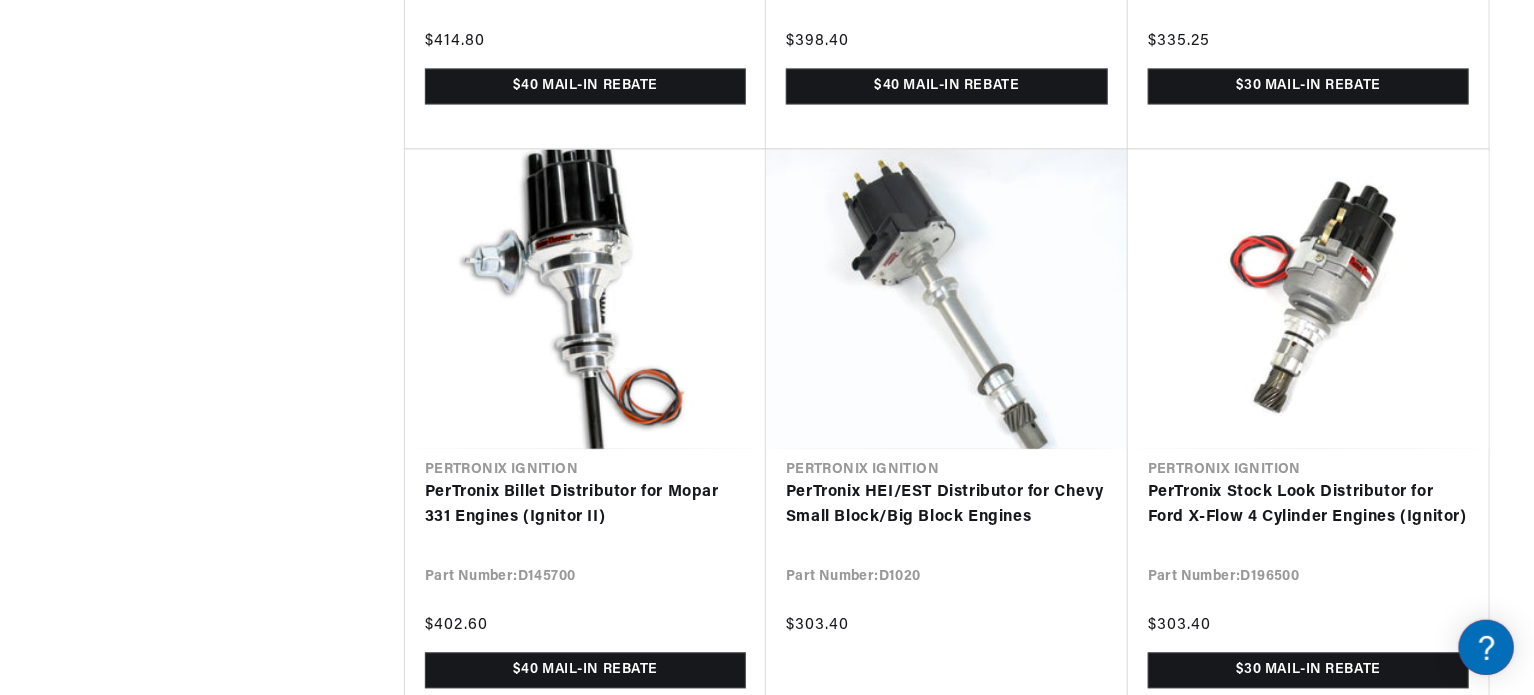 scroll, scrollTop: 0, scrollLeft: 746, axis: horizontal 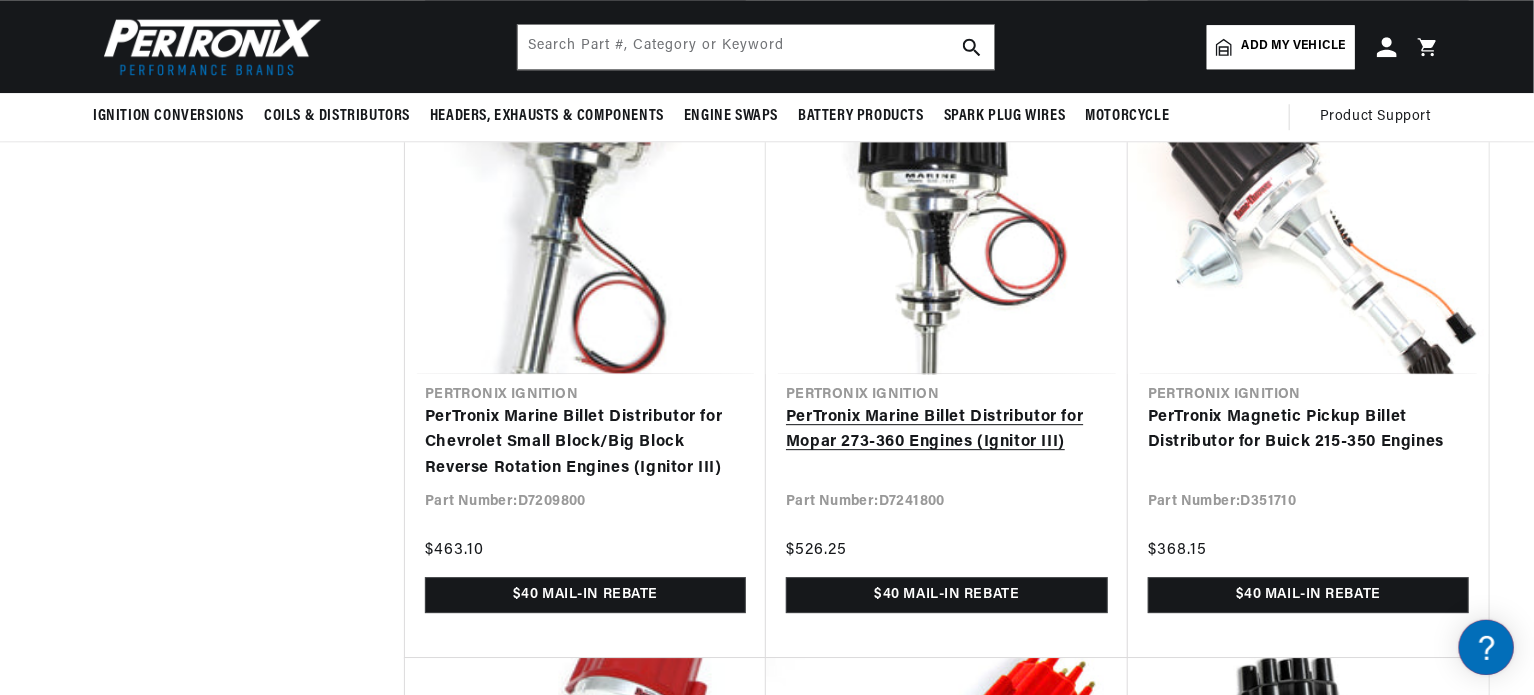 click on "PerTronix Marine Billet Distributor for Mopar 273-360 Engines (Ignitor III)" at bounding box center (947, 430) 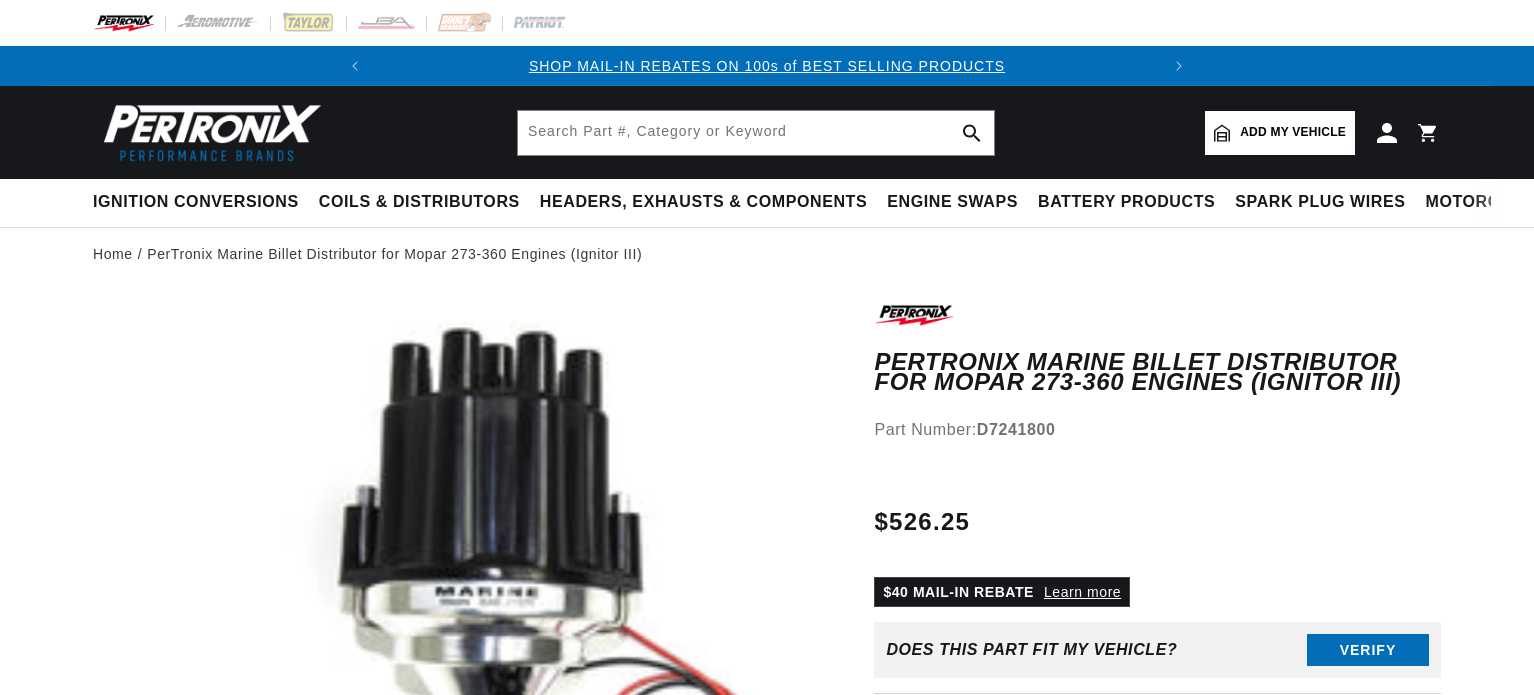 scroll, scrollTop: 0, scrollLeft: 0, axis: both 